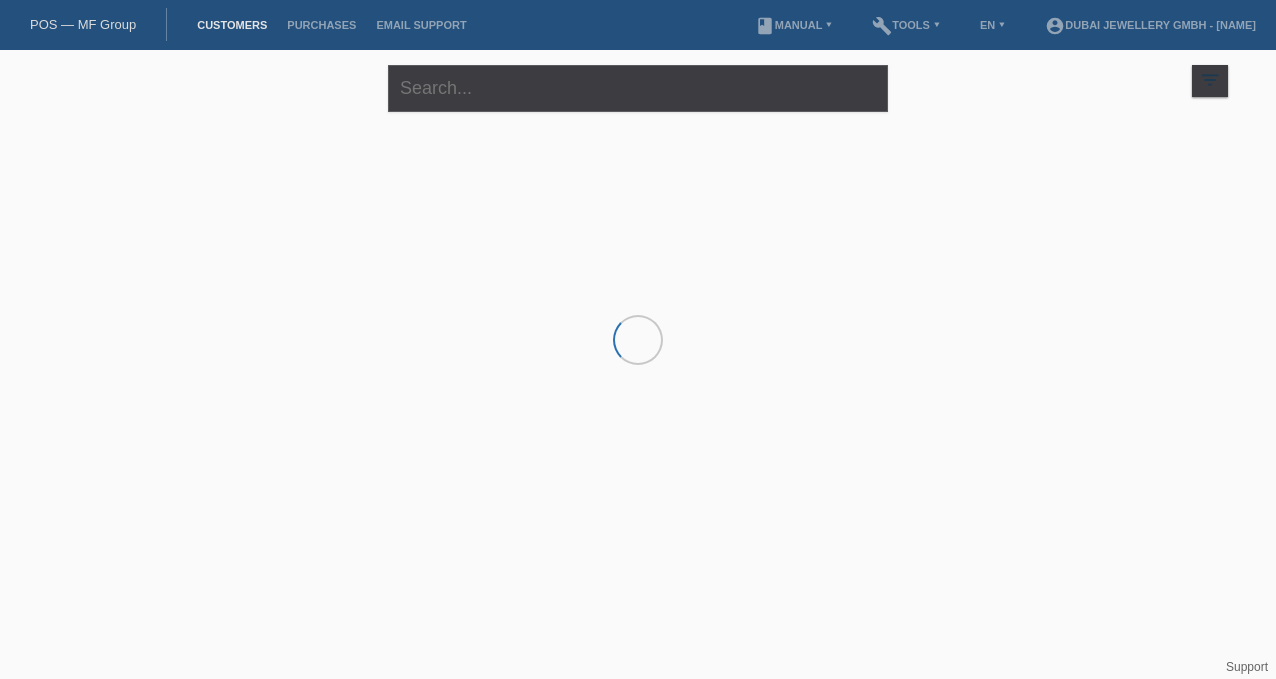 scroll, scrollTop: 0, scrollLeft: 0, axis: both 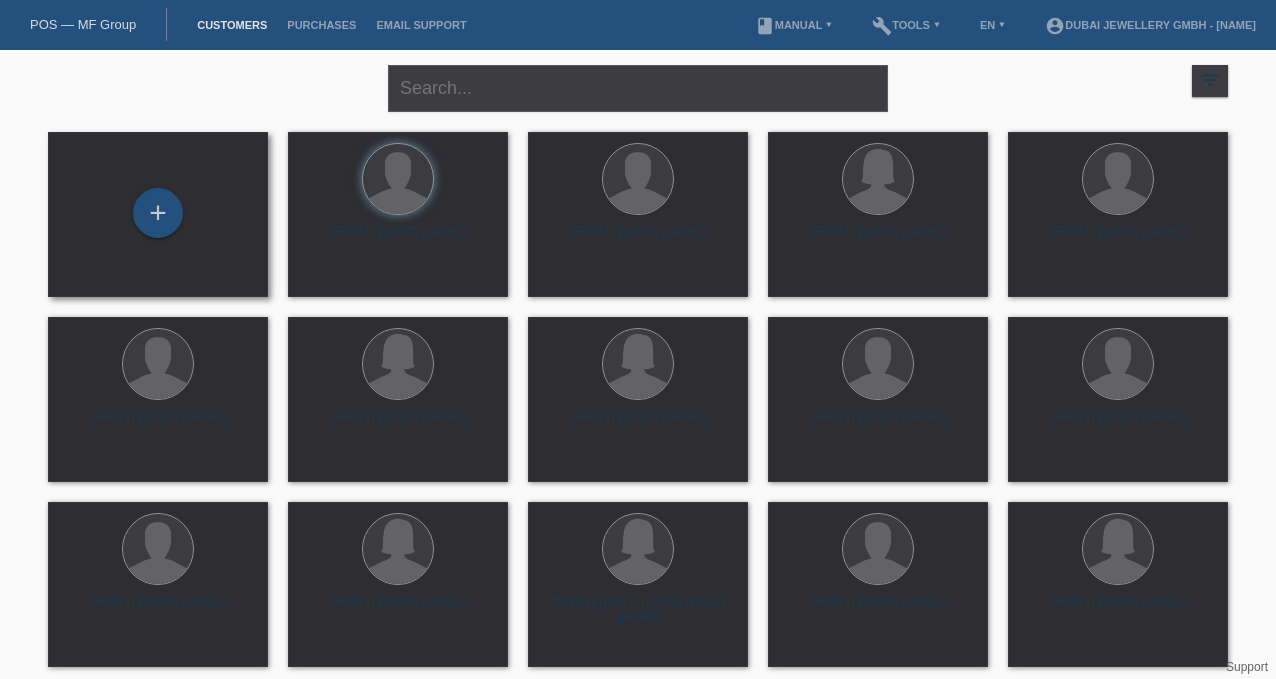 click on "+" at bounding box center [158, 214] 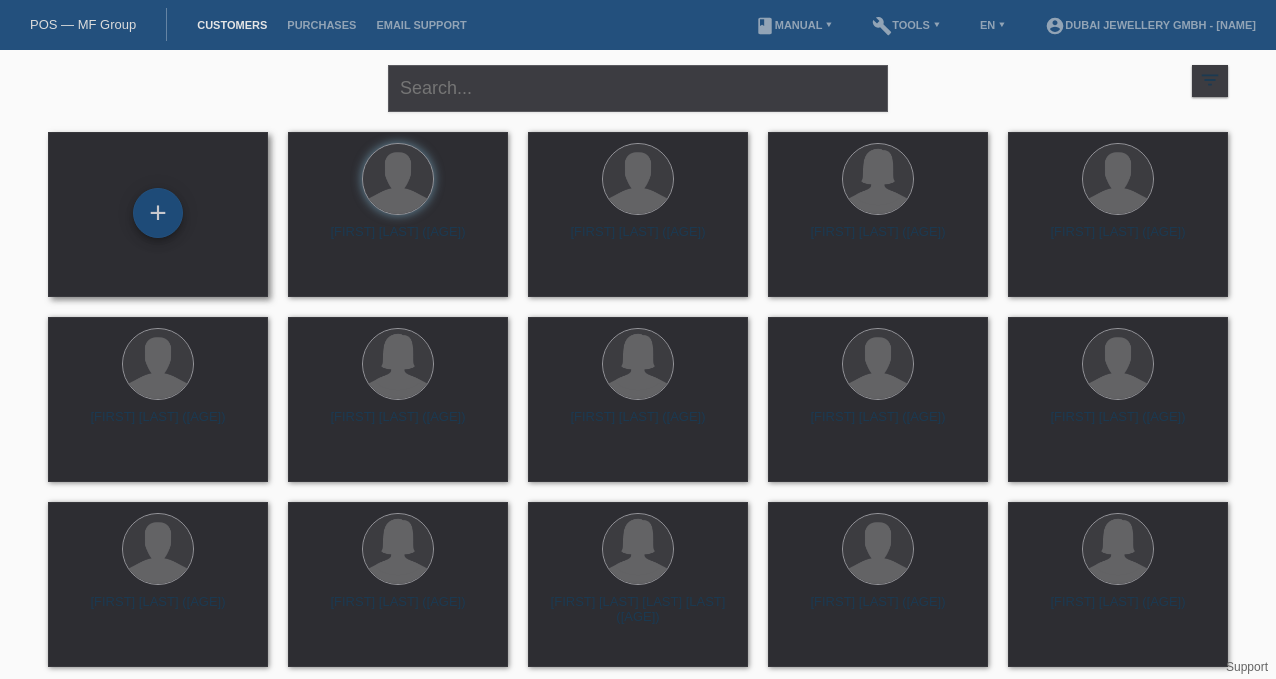 click on "+" at bounding box center (158, 213) 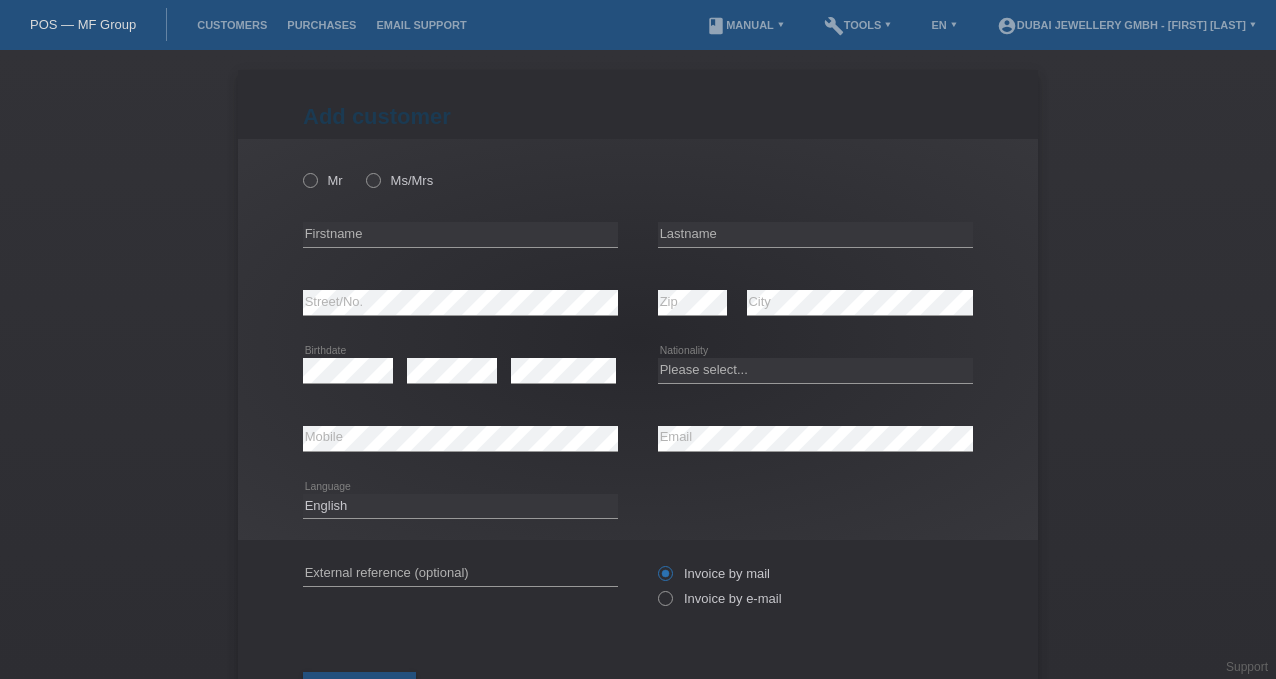 scroll, scrollTop: 0, scrollLeft: 0, axis: both 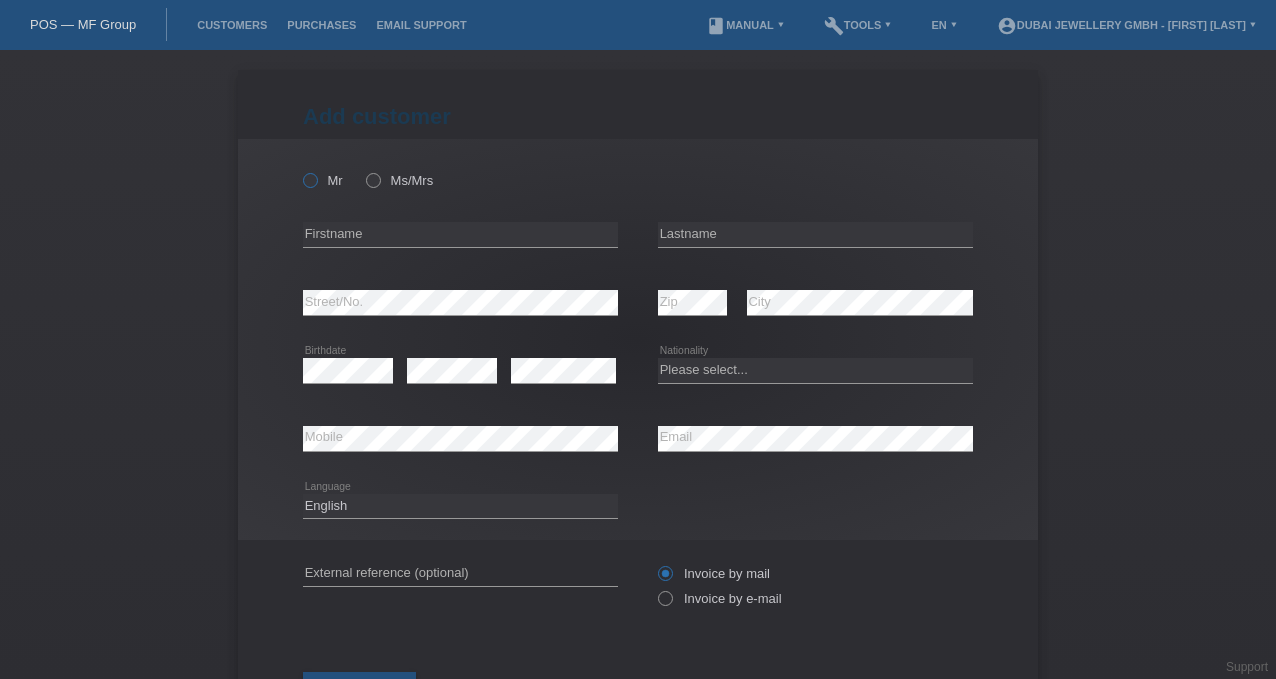 click at bounding box center (300, 170) 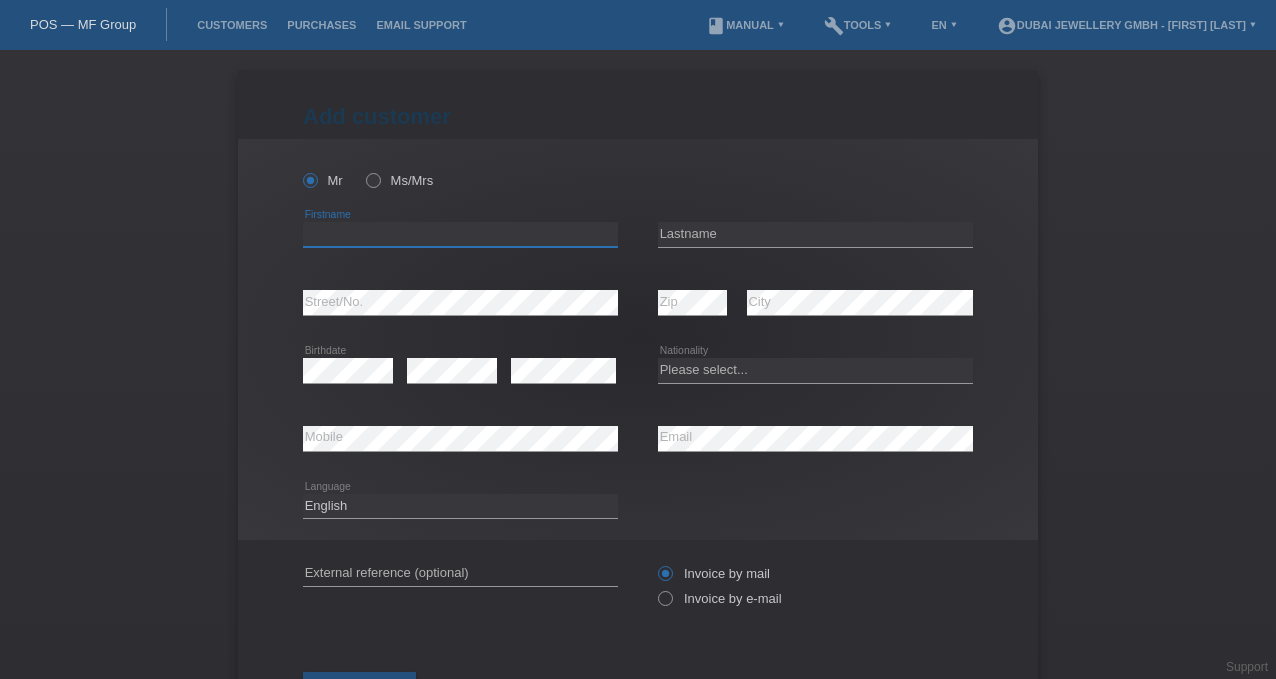 click at bounding box center [460, 234] 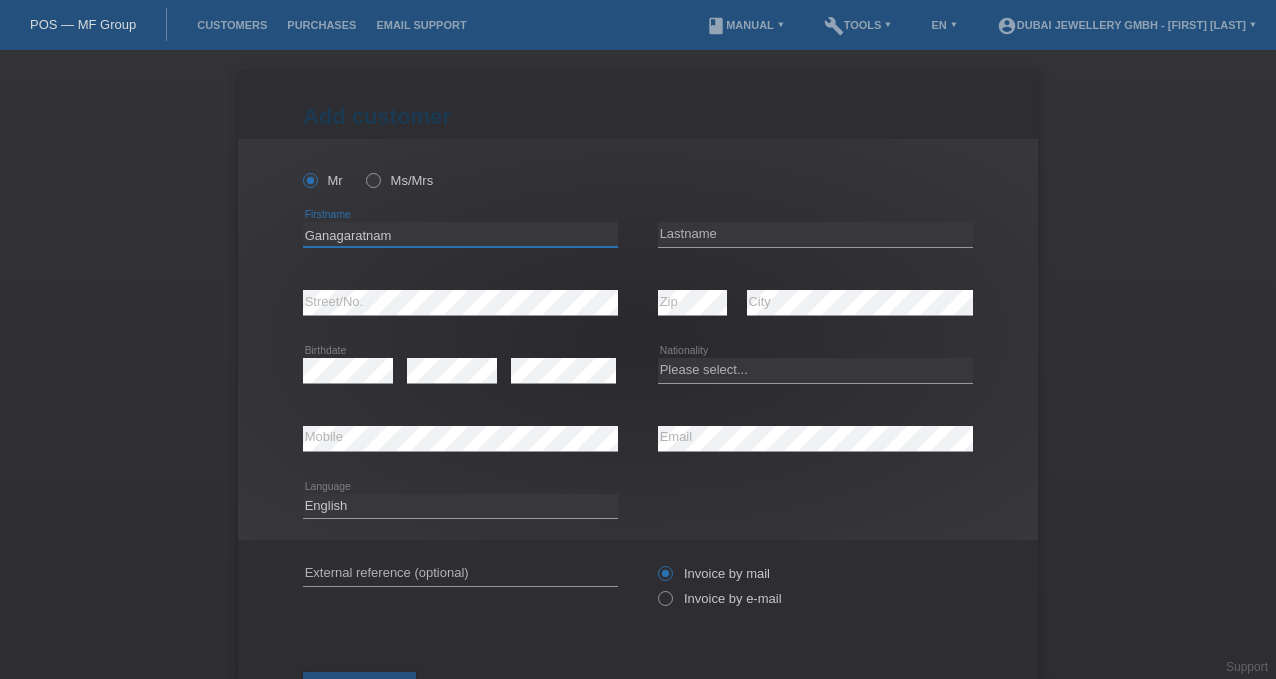 type on "Ganagaratnam" 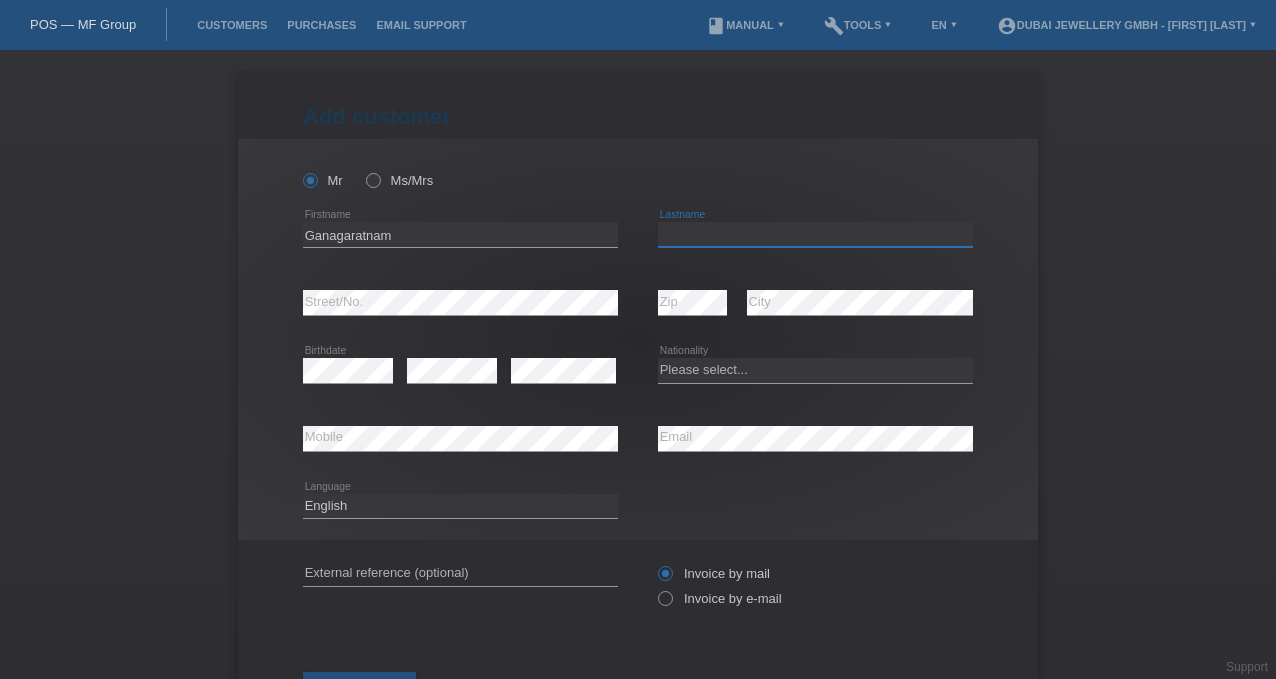 click at bounding box center (815, 234) 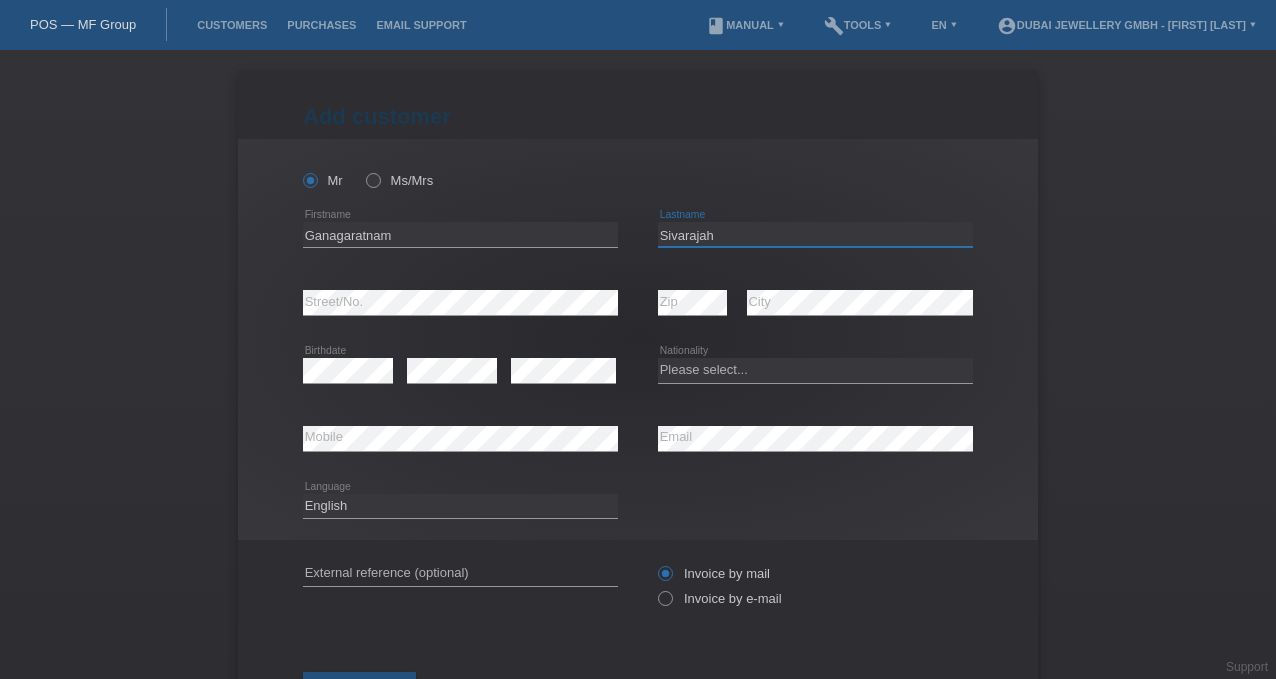 type on "Sivarajah" 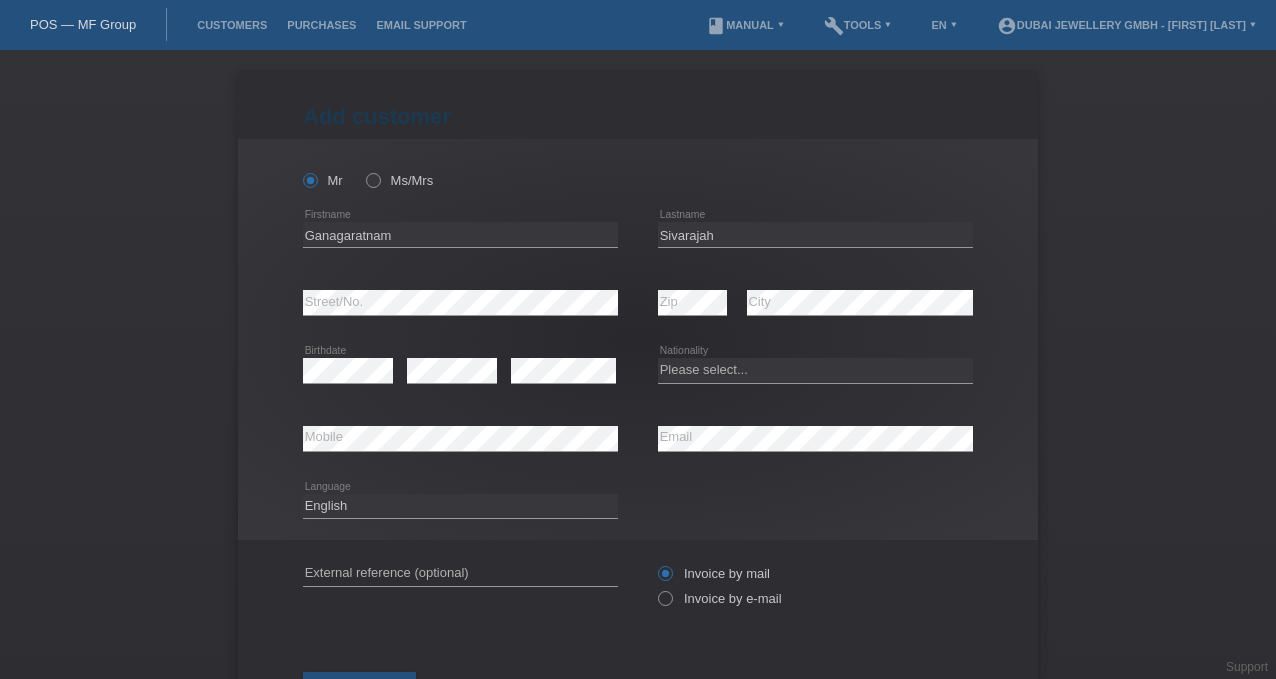 click on "Add customer
Add customer
Add customer
Mr
Ms/Mrs
error" at bounding box center (638, 364) 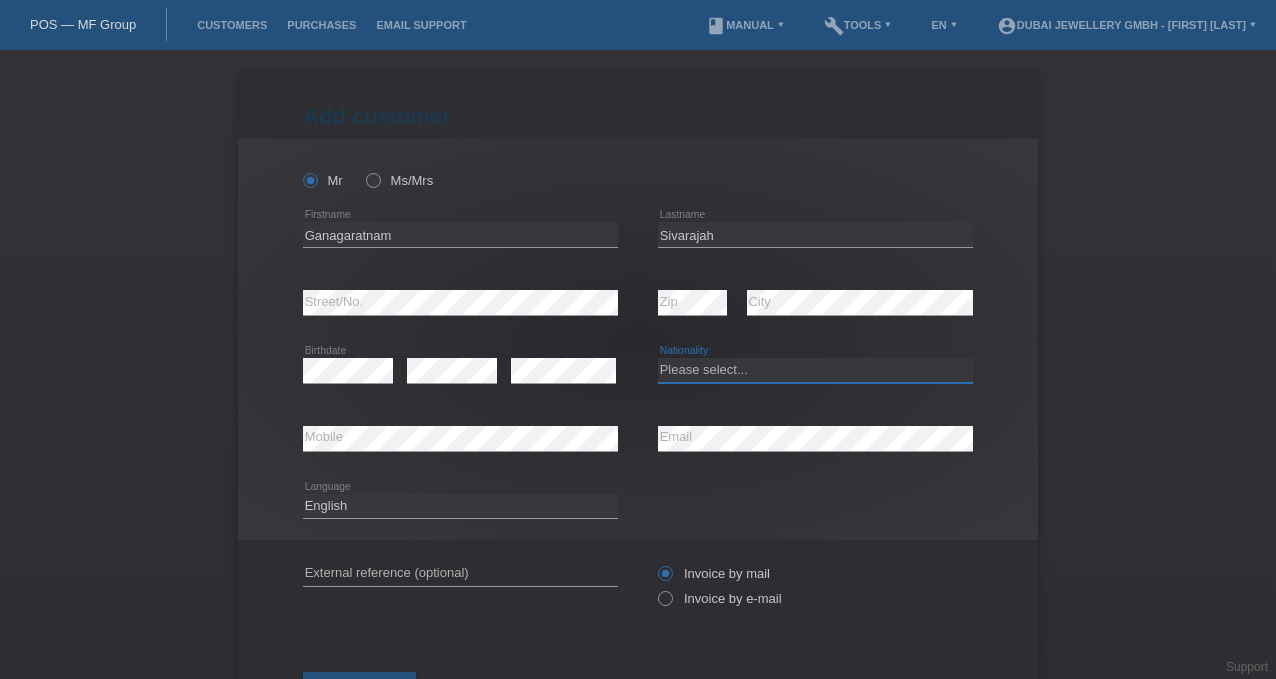 select on "CH" 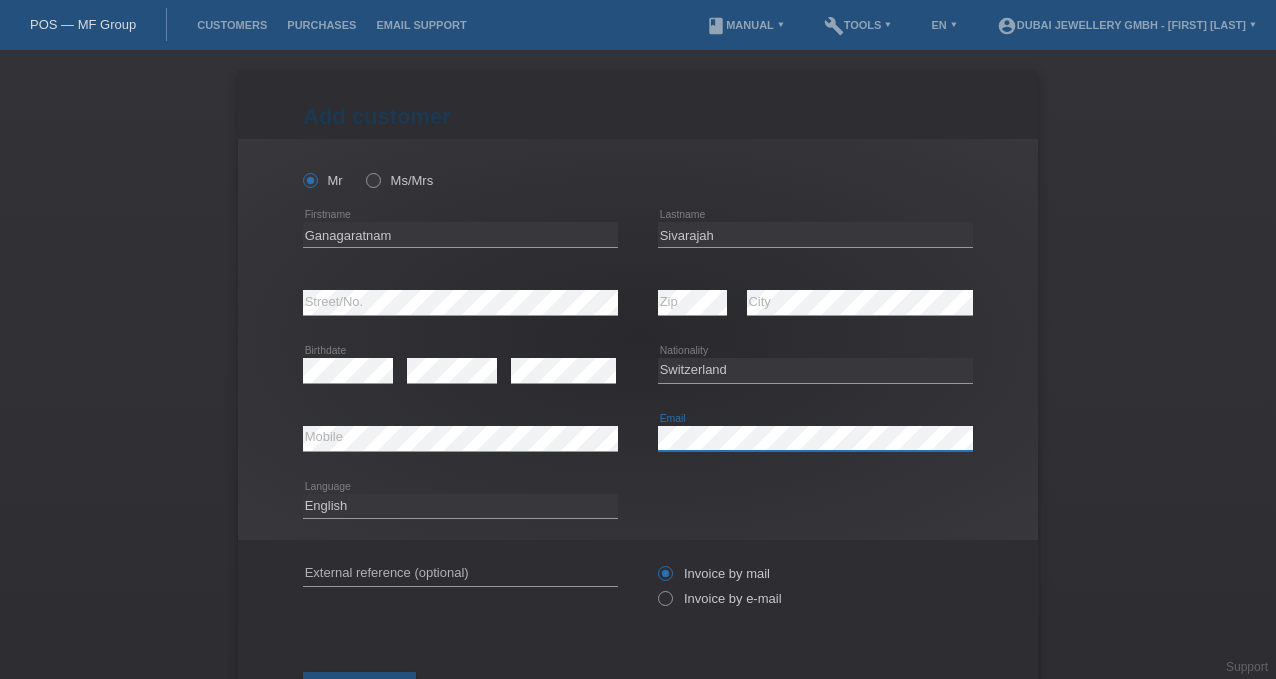 scroll, scrollTop: 83, scrollLeft: 0, axis: vertical 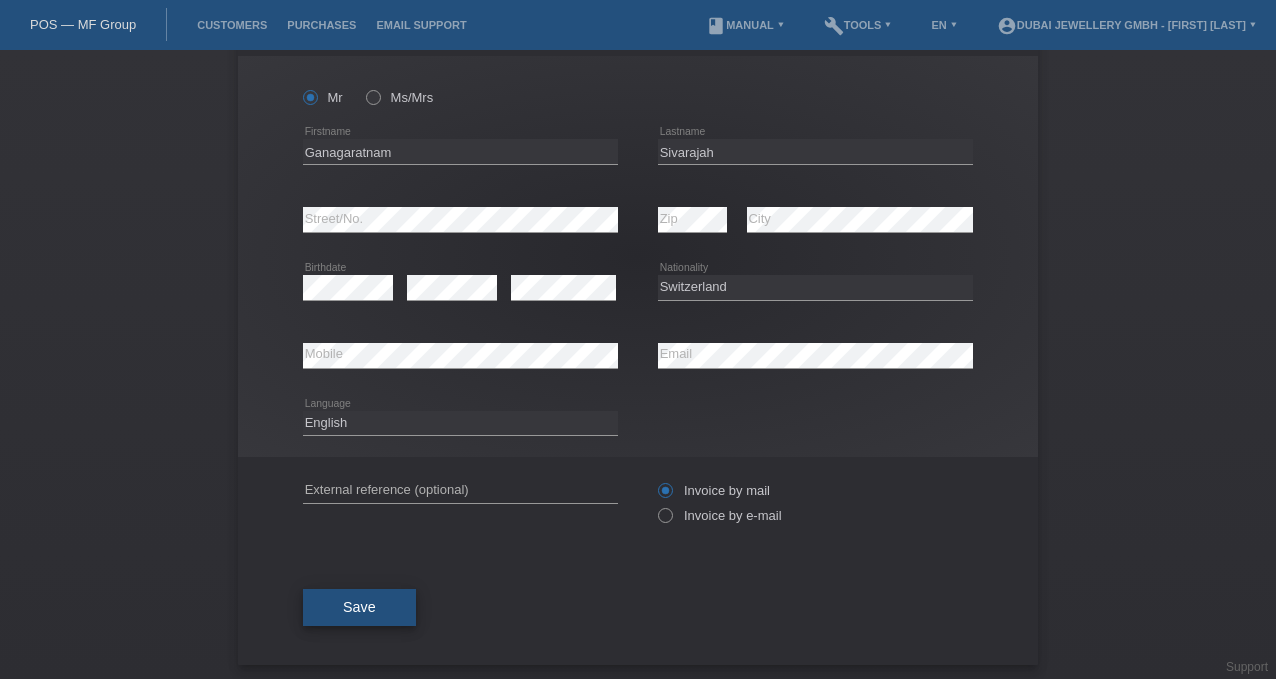 click on "Save" at bounding box center [359, 608] 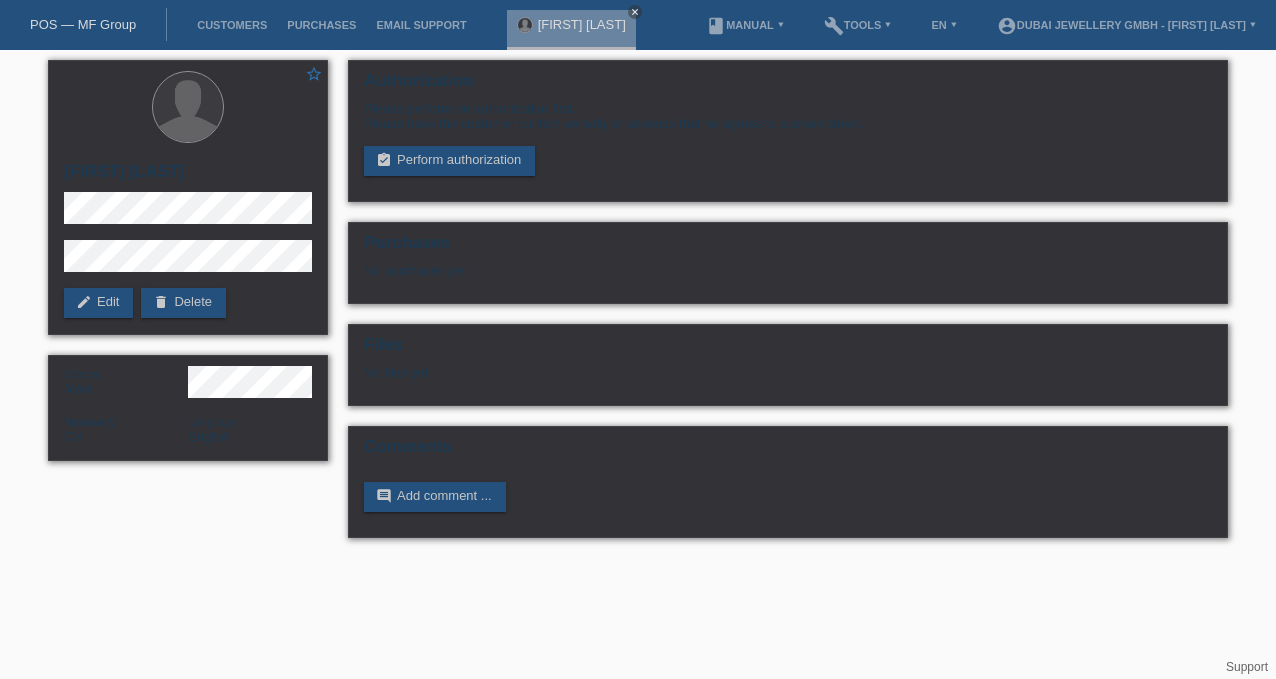 scroll, scrollTop: 0, scrollLeft: 0, axis: both 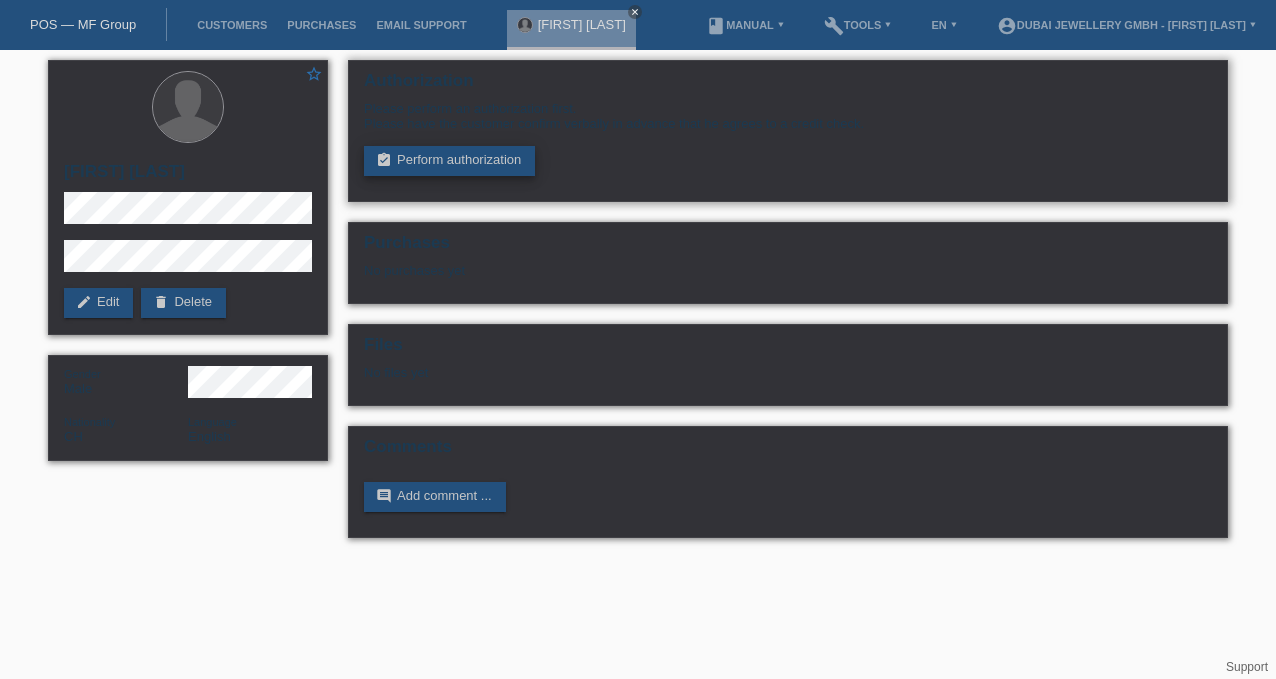 click on "assignment_turned_in  Perform authorization" at bounding box center (449, 161) 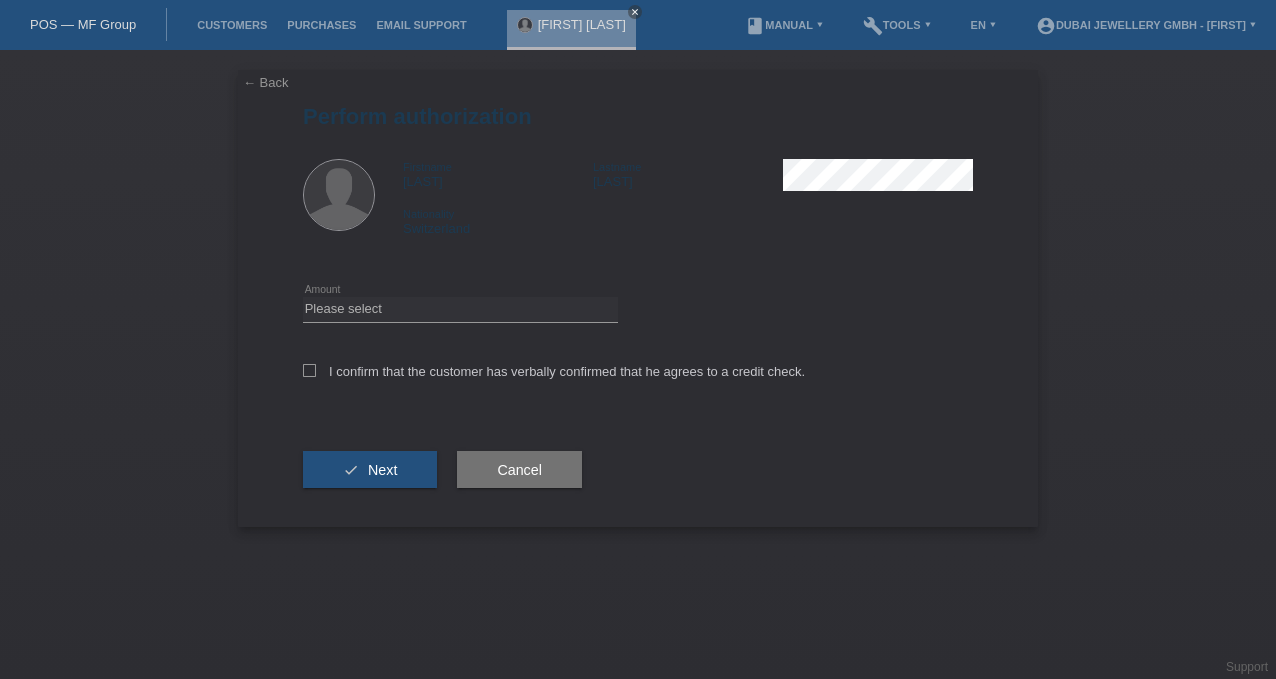 scroll, scrollTop: 0, scrollLeft: 0, axis: both 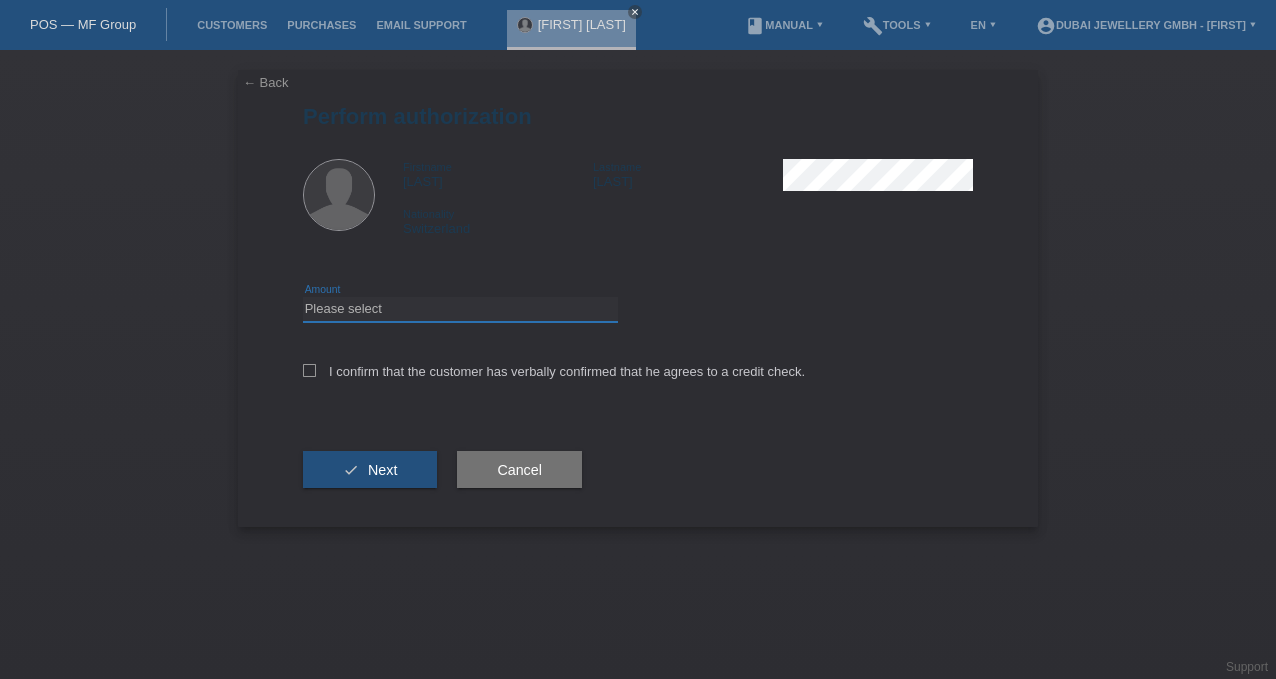 click on "Please select
CHF 1.00 - CHF 499.00
CHF 500.00 - CHF 1'999.00
CHF 2'000.00 - CHF 6'000.00" at bounding box center [460, 309] 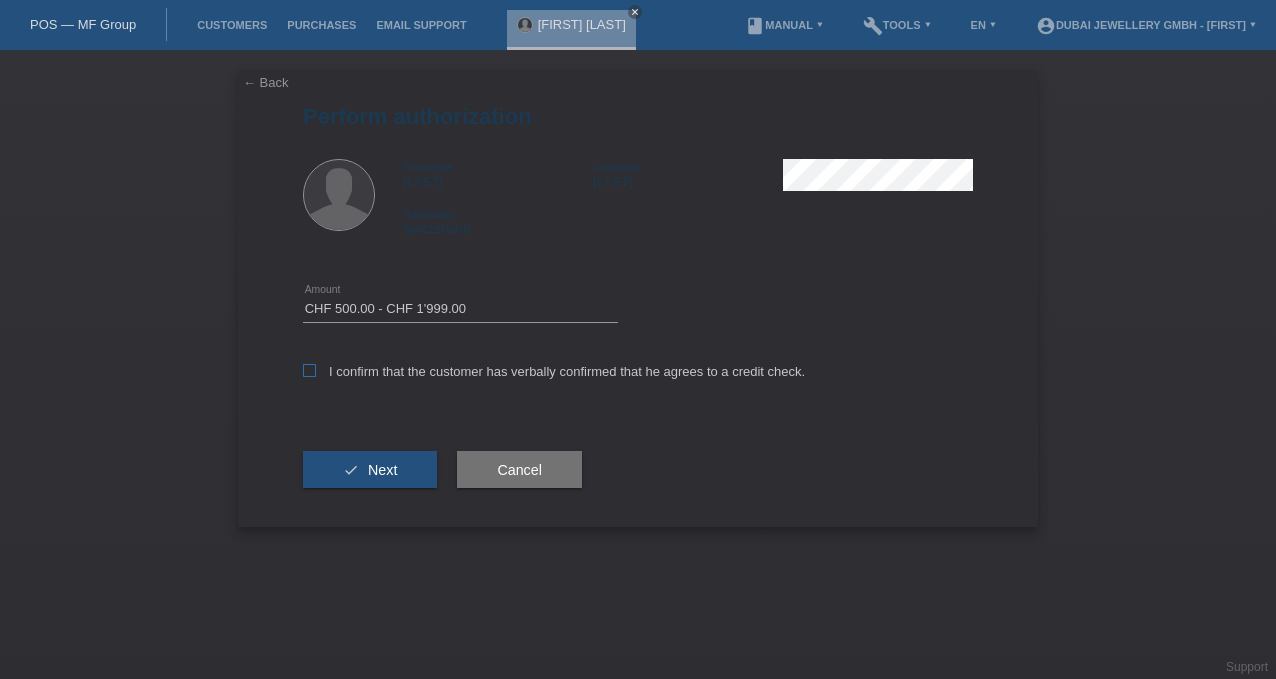 click on "I confirm that the customer has verbally confirmed that he agrees to a credit check." at bounding box center (554, 371) 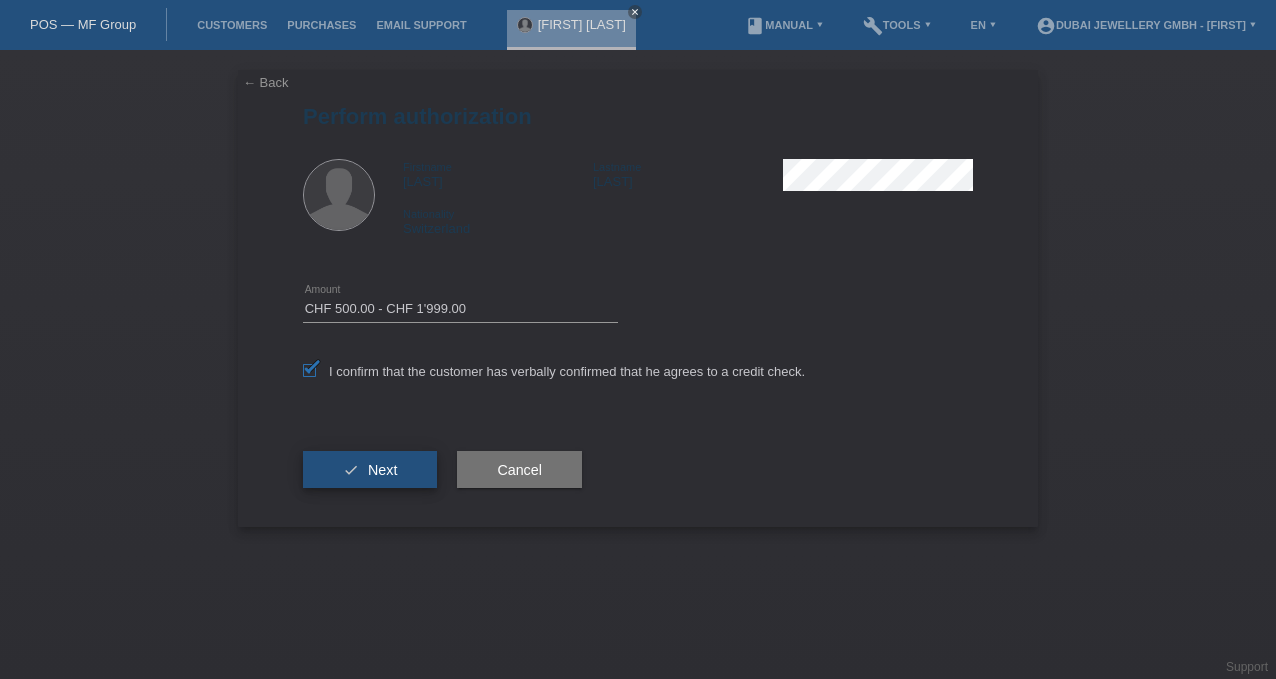 click on "check   Next" at bounding box center (370, 470) 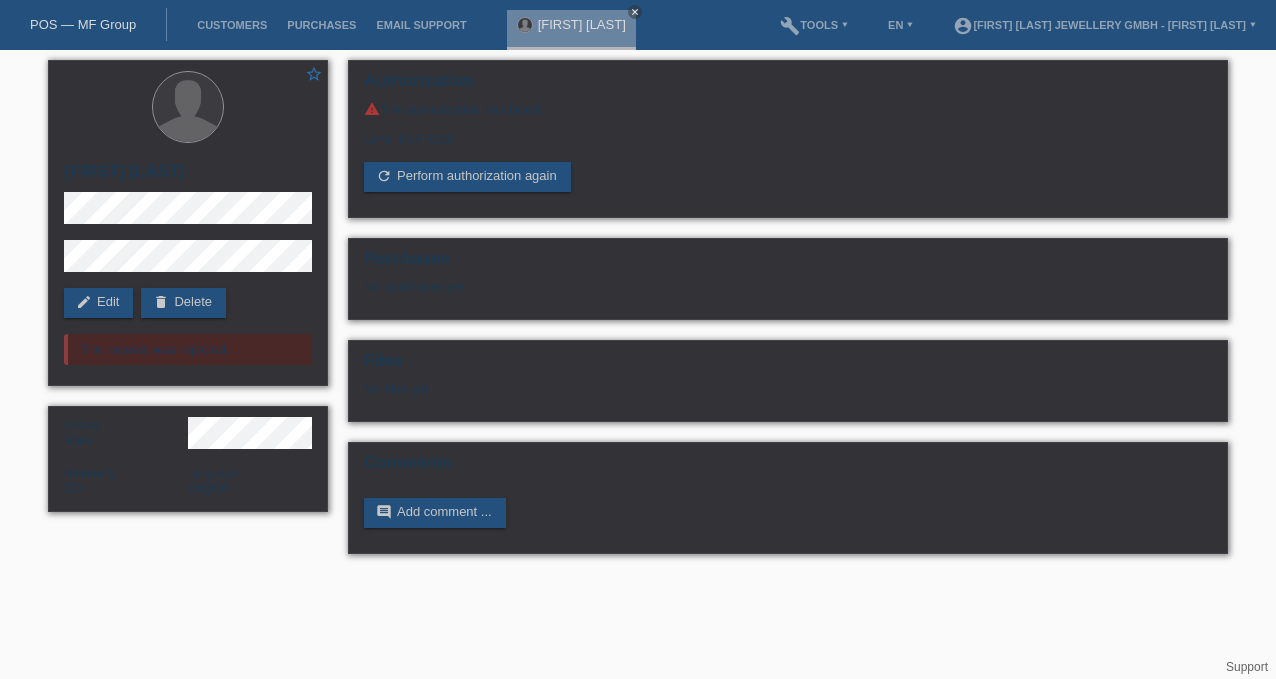 scroll, scrollTop: 0, scrollLeft: 0, axis: both 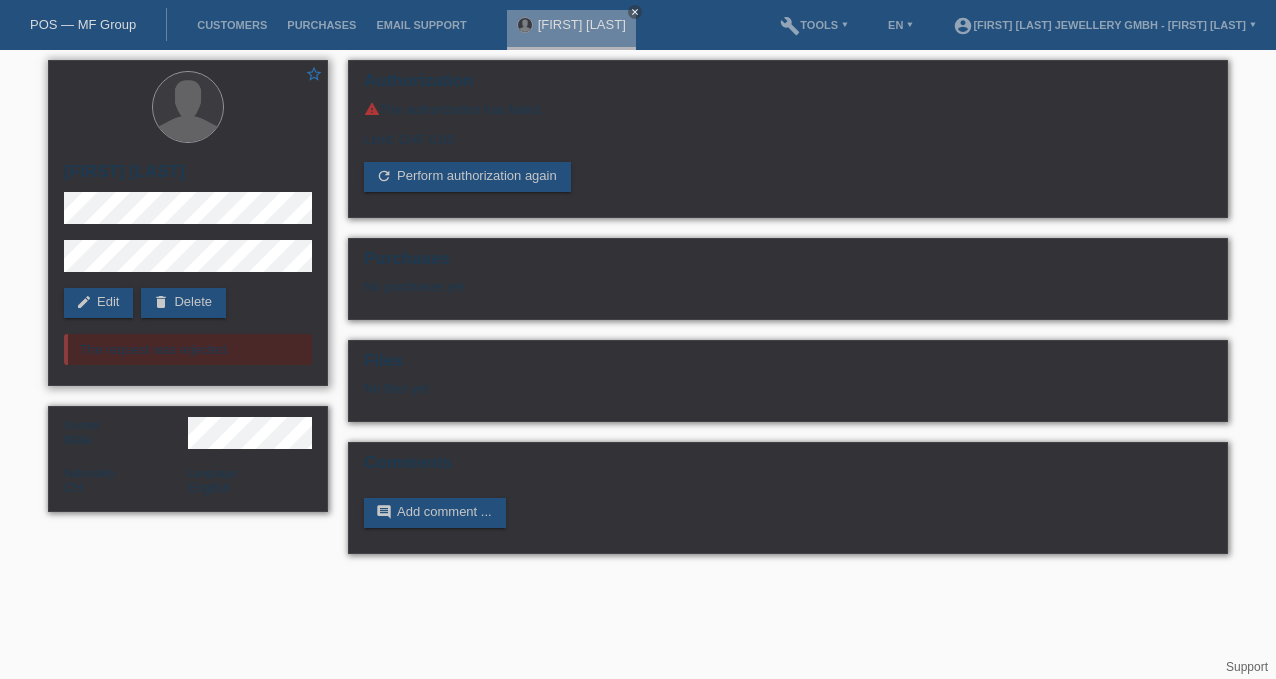 click on "The request was rejected." at bounding box center [188, 349] 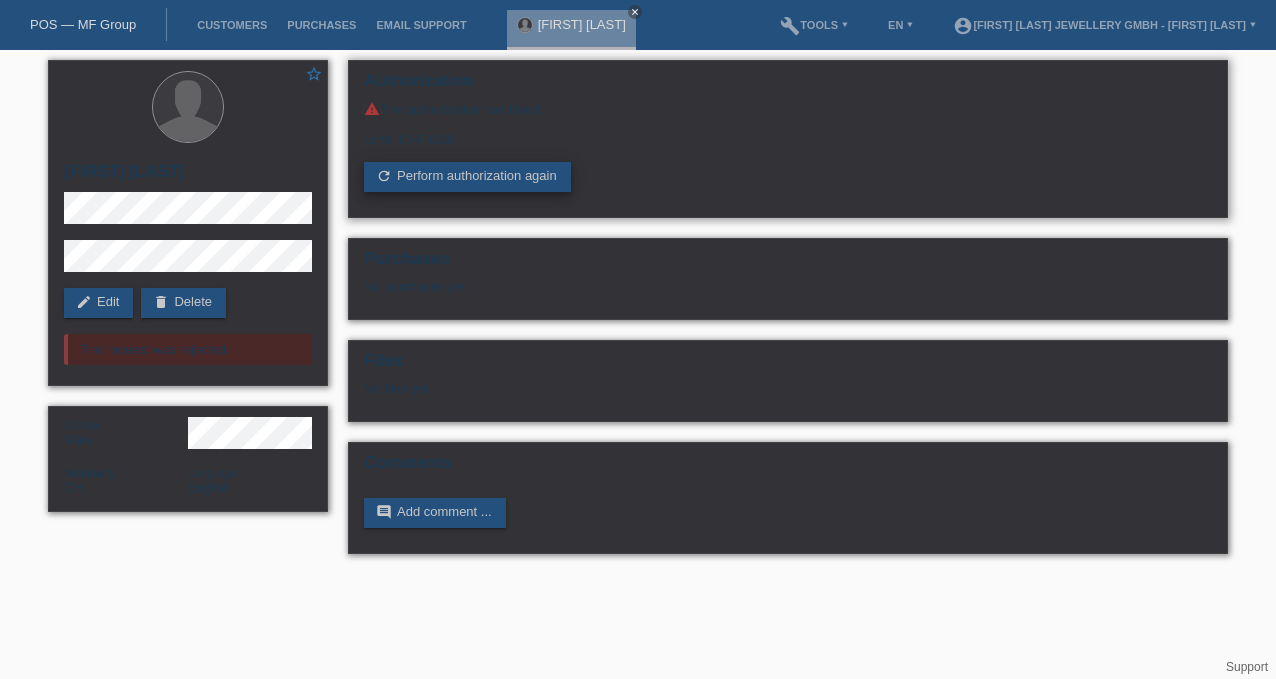 click on "refresh" at bounding box center [384, 176] 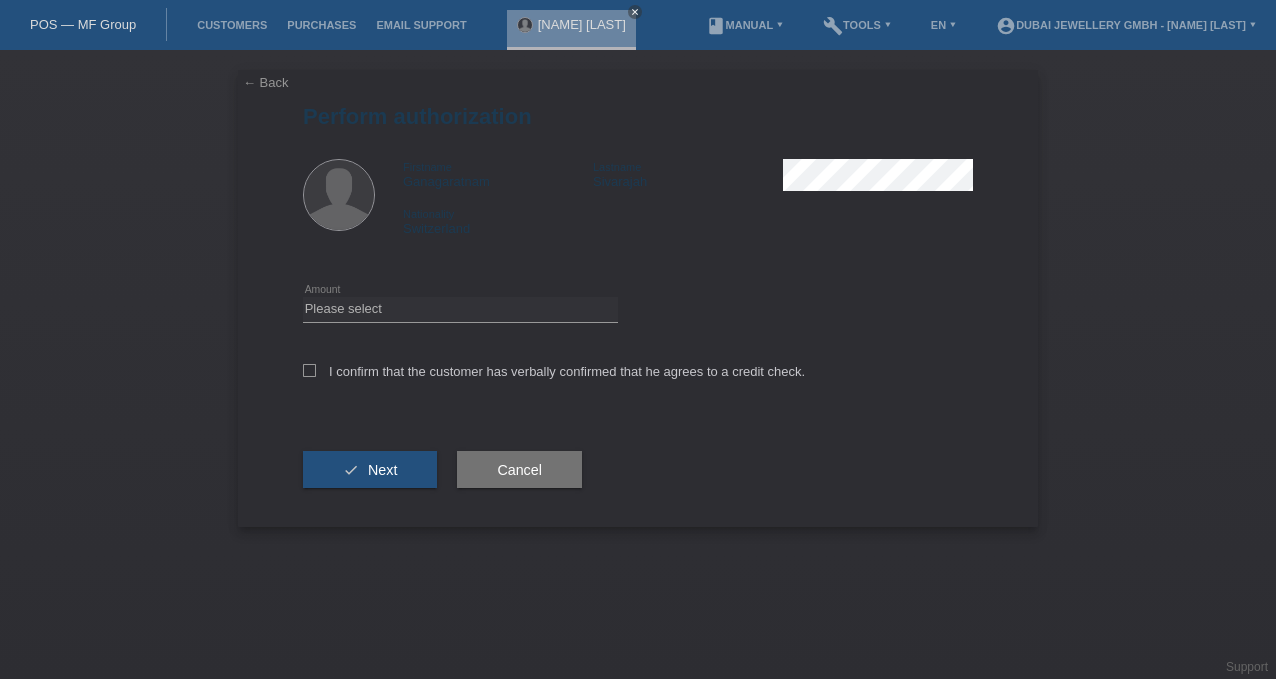 scroll, scrollTop: 0, scrollLeft: 0, axis: both 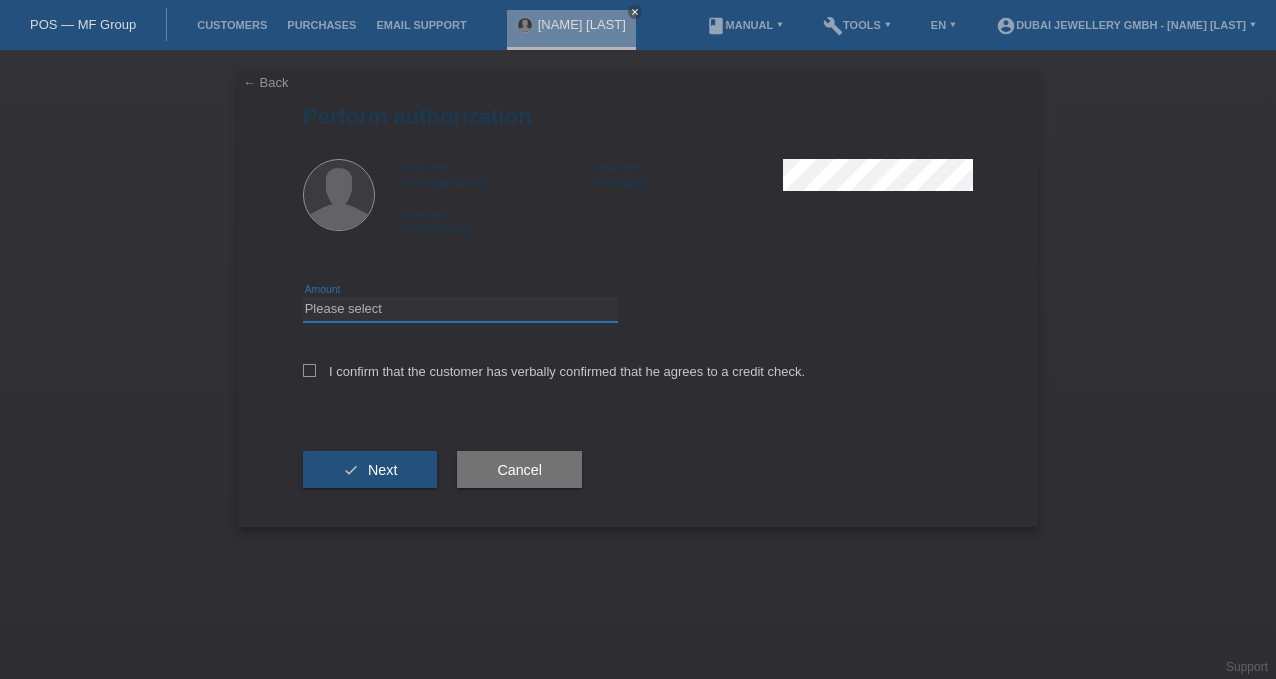 click on "Please select
CHF 1.00 - CHF 499.00
CHF 500.00 - CHF 1'999.00
CHF 2'000.00 - CHF 6'000.00" at bounding box center [460, 309] 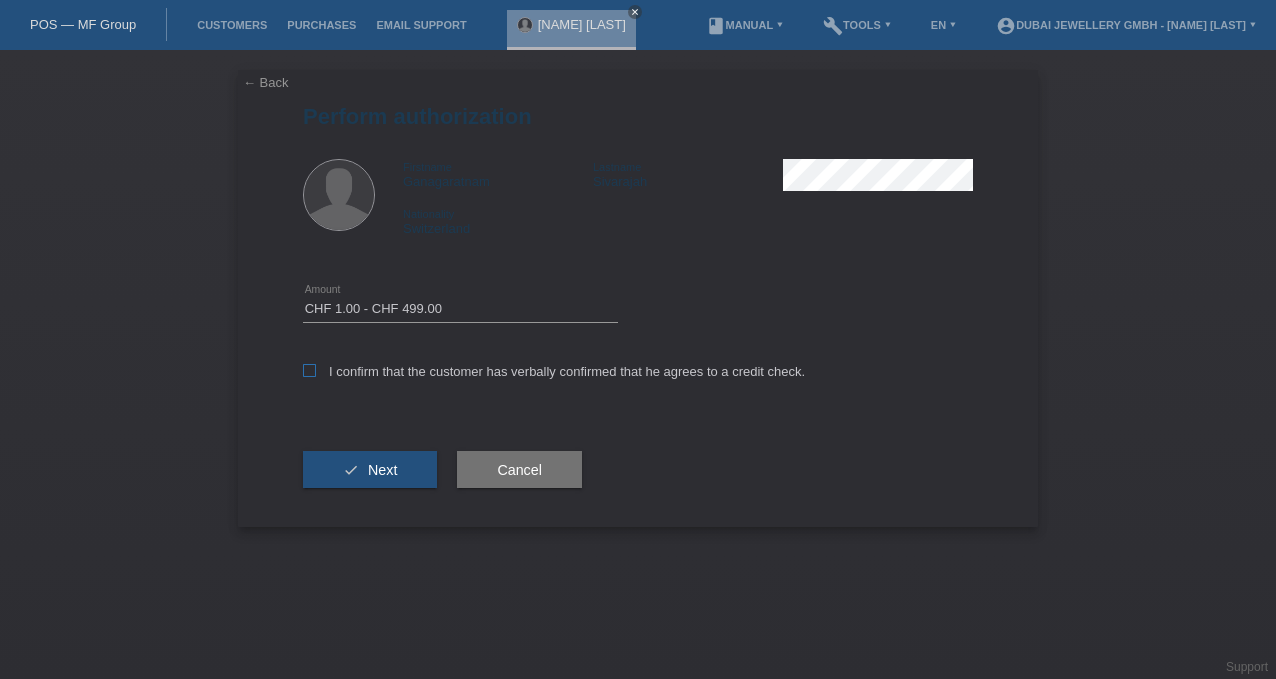 click on "I confirm that the customer has verbally confirmed that he agrees to a credit check." at bounding box center [554, 371] 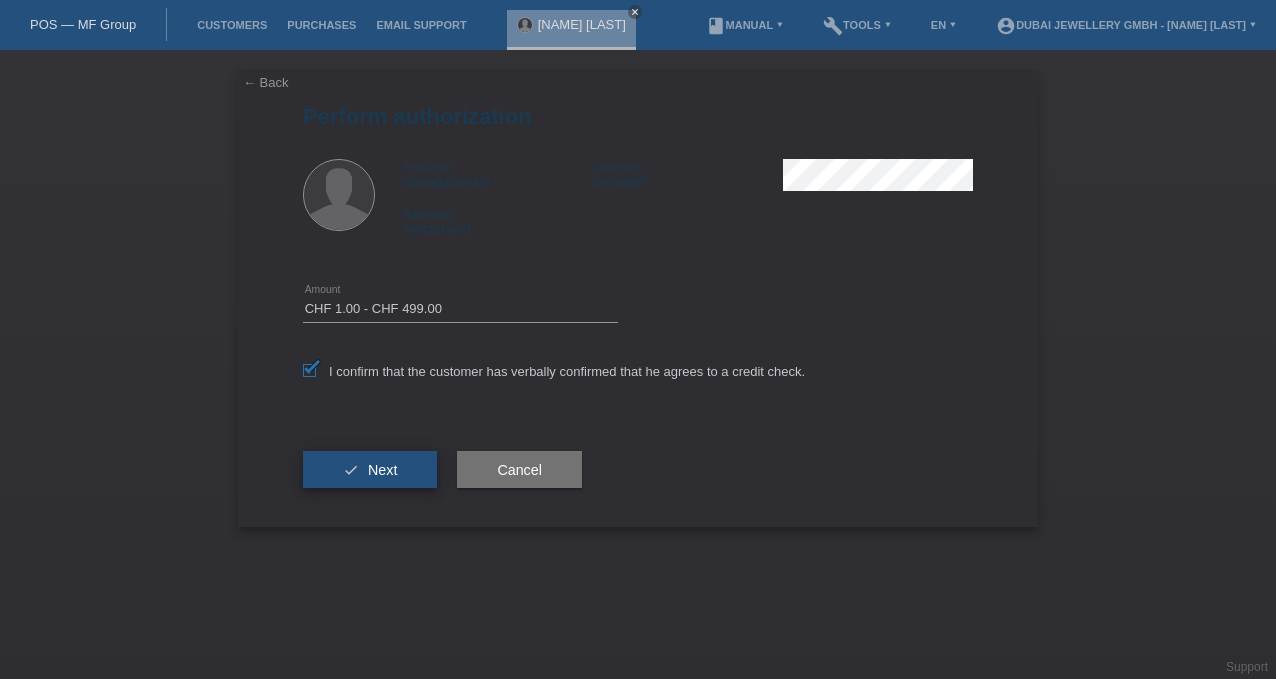 click on "Next" at bounding box center (382, 470) 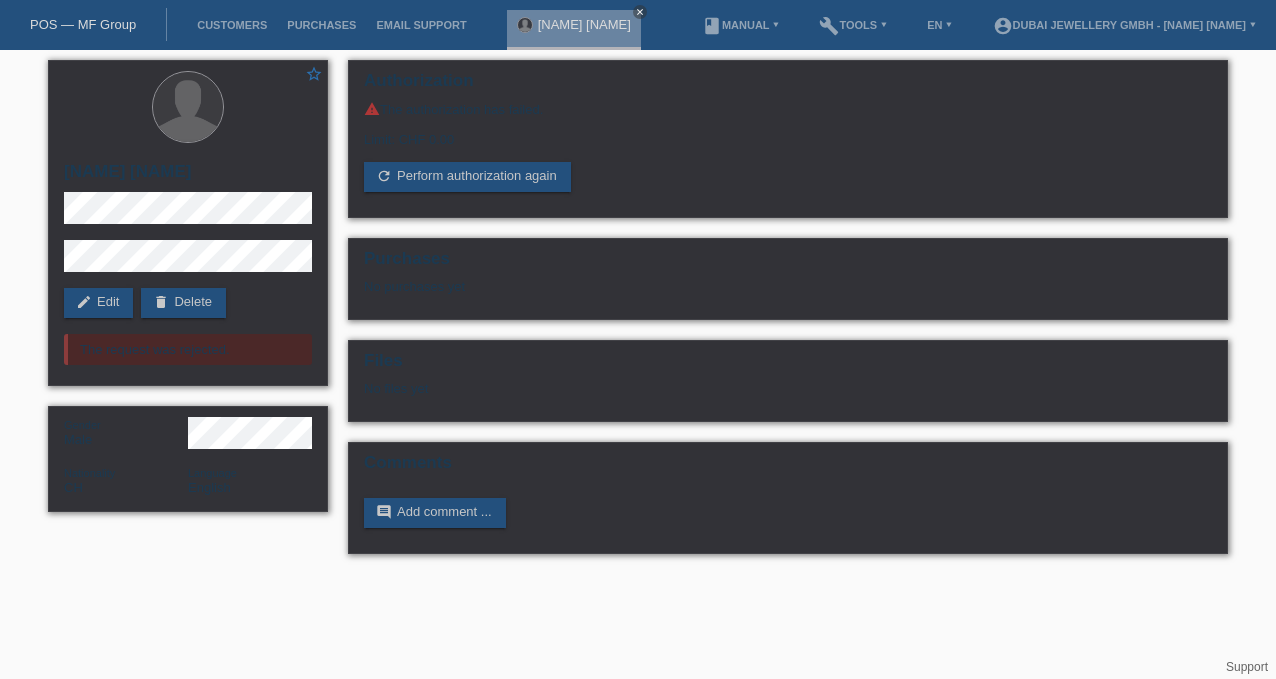 scroll, scrollTop: 0, scrollLeft: 0, axis: both 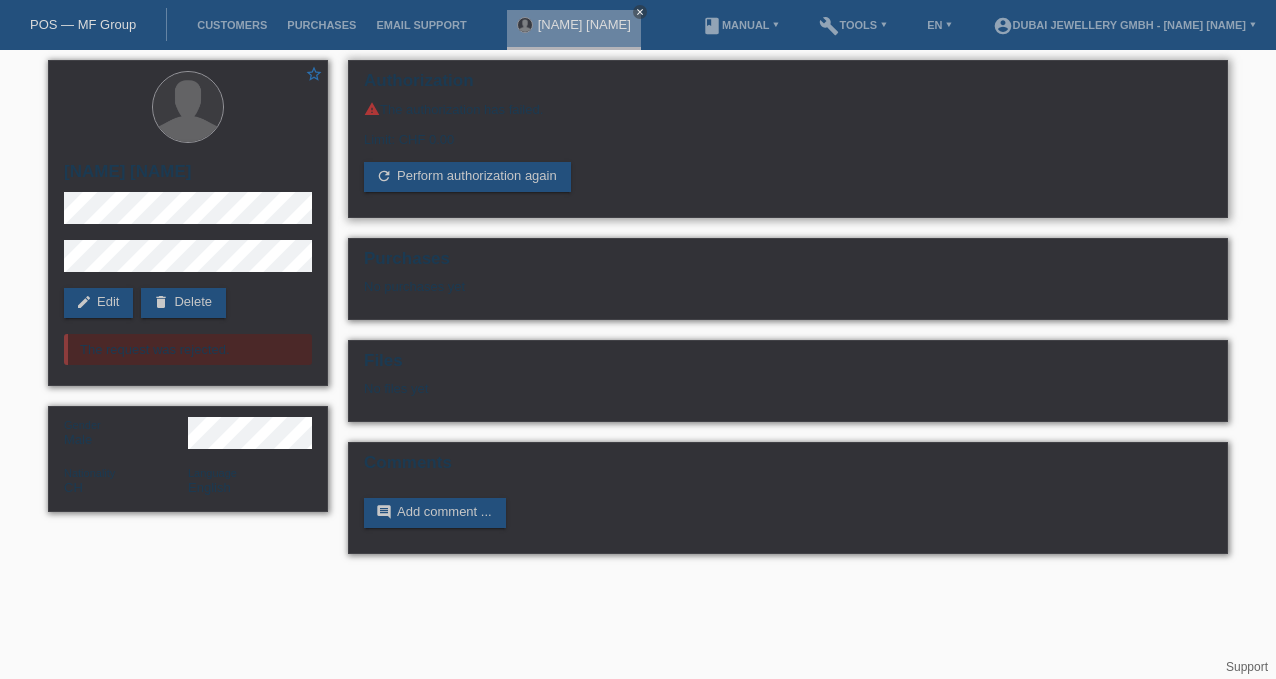click on "warning" at bounding box center (372, 109) 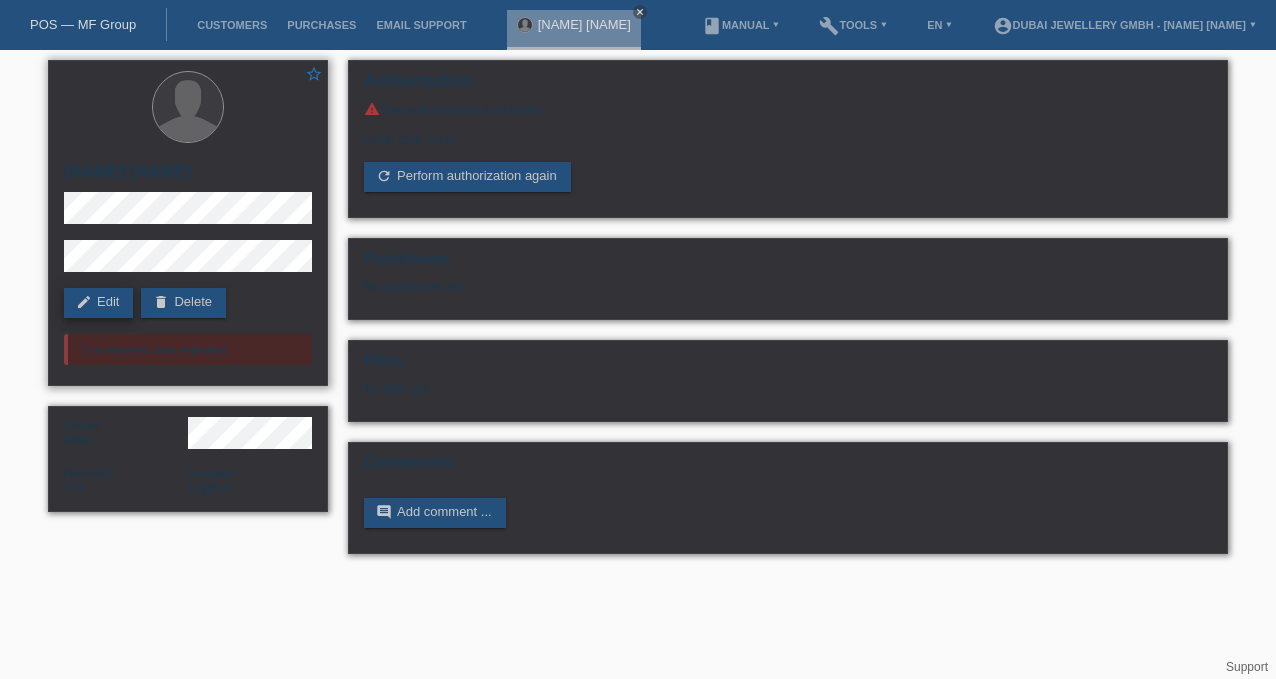 click on "edit  Edit" at bounding box center (98, 303) 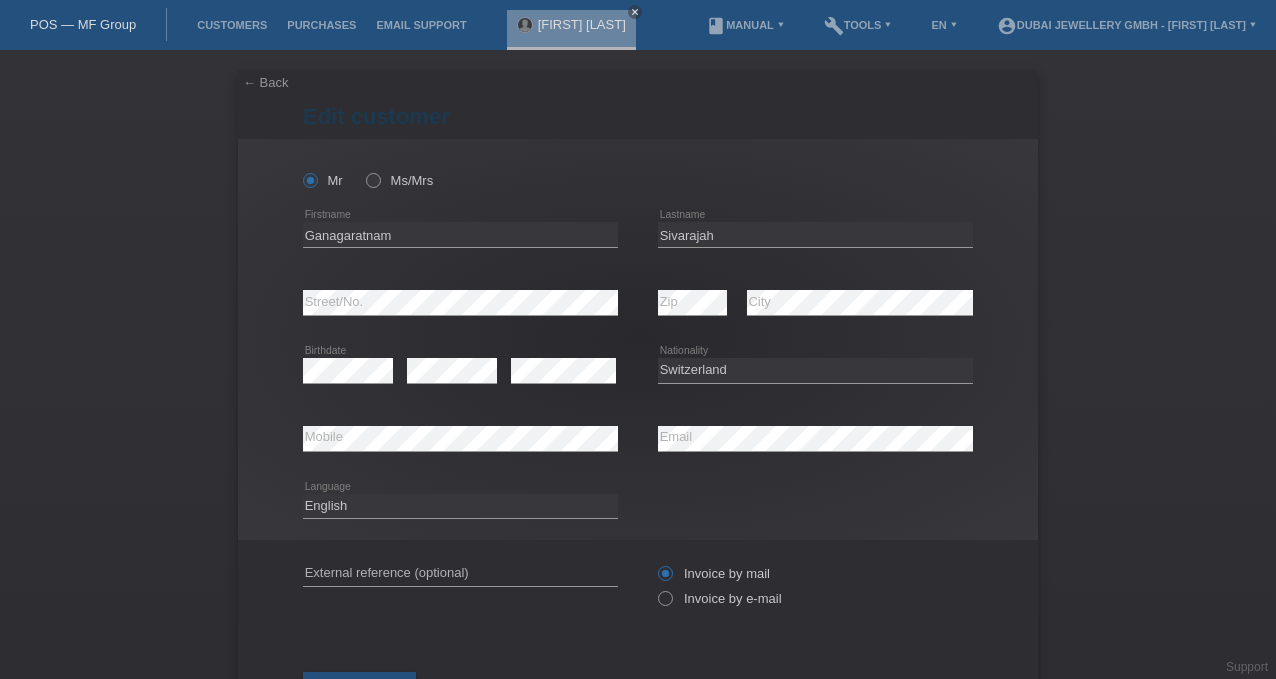 select on "CH" 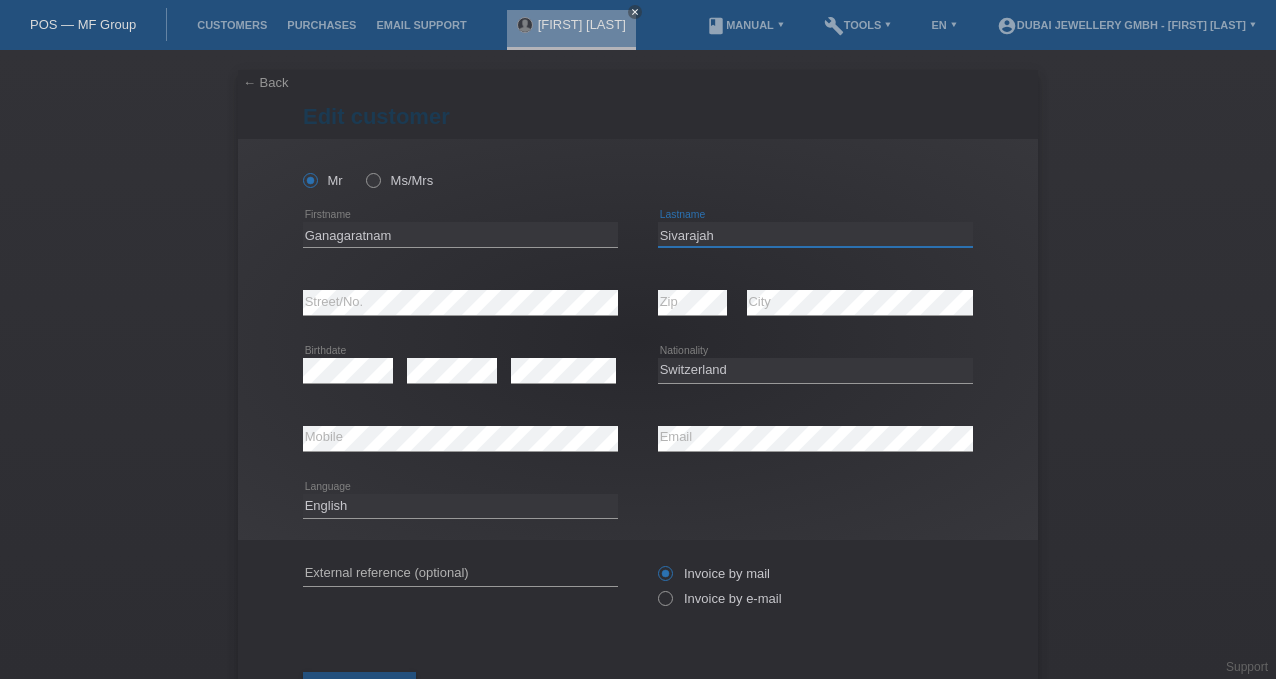 drag, startPoint x: 741, startPoint y: 228, endPoint x: 629, endPoint y: 236, distance: 112.28535 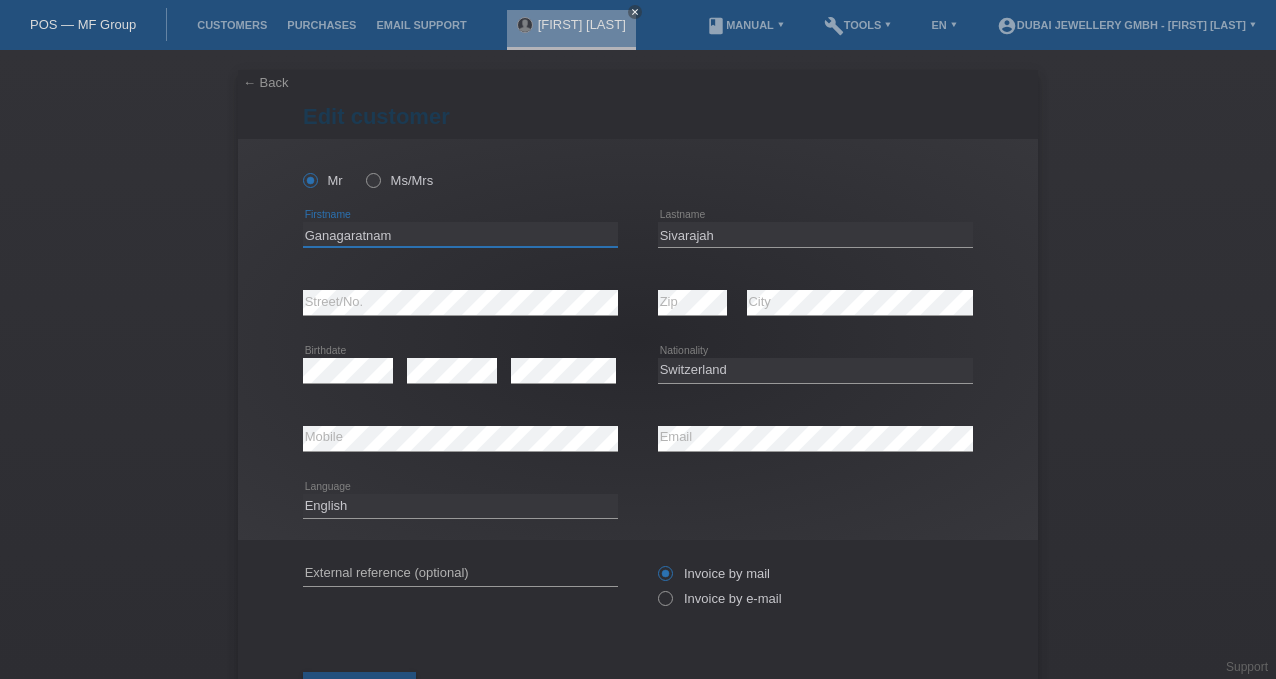 click on "Ganagaratnam" at bounding box center [460, 234] 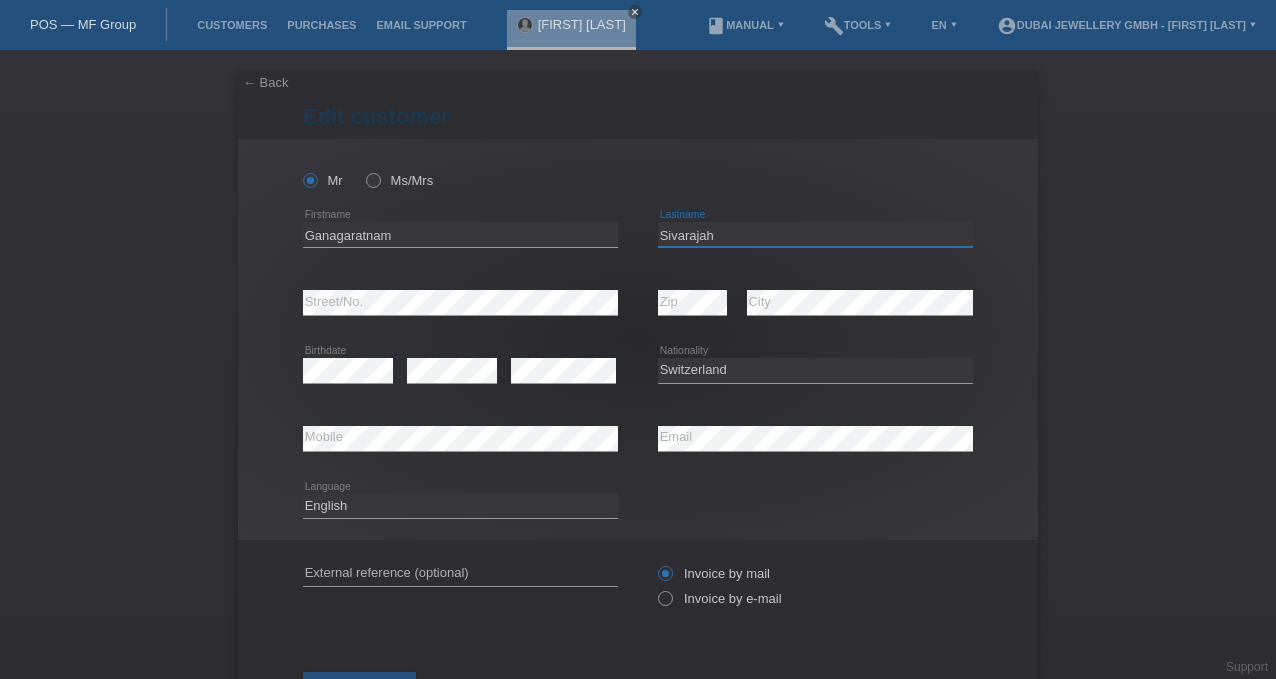 click on "Sivarajah" at bounding box center (815, 234) 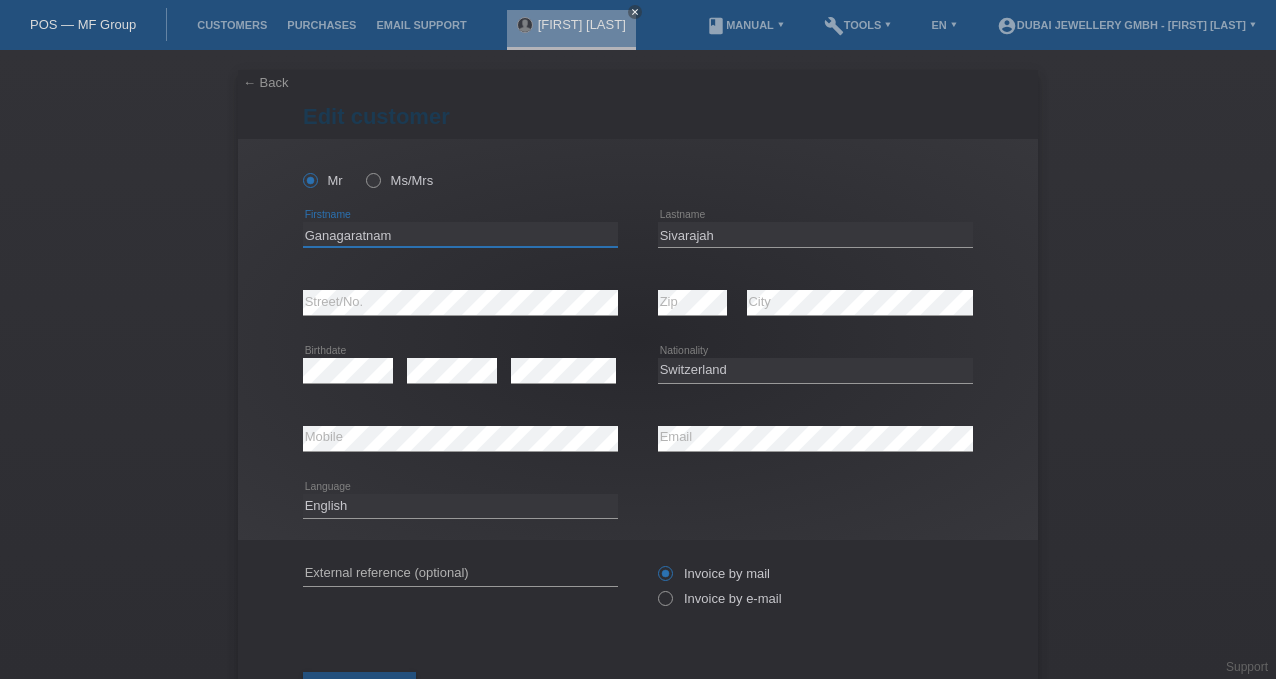 click on "Ganagaratnam" at bounding box center (460, 234) 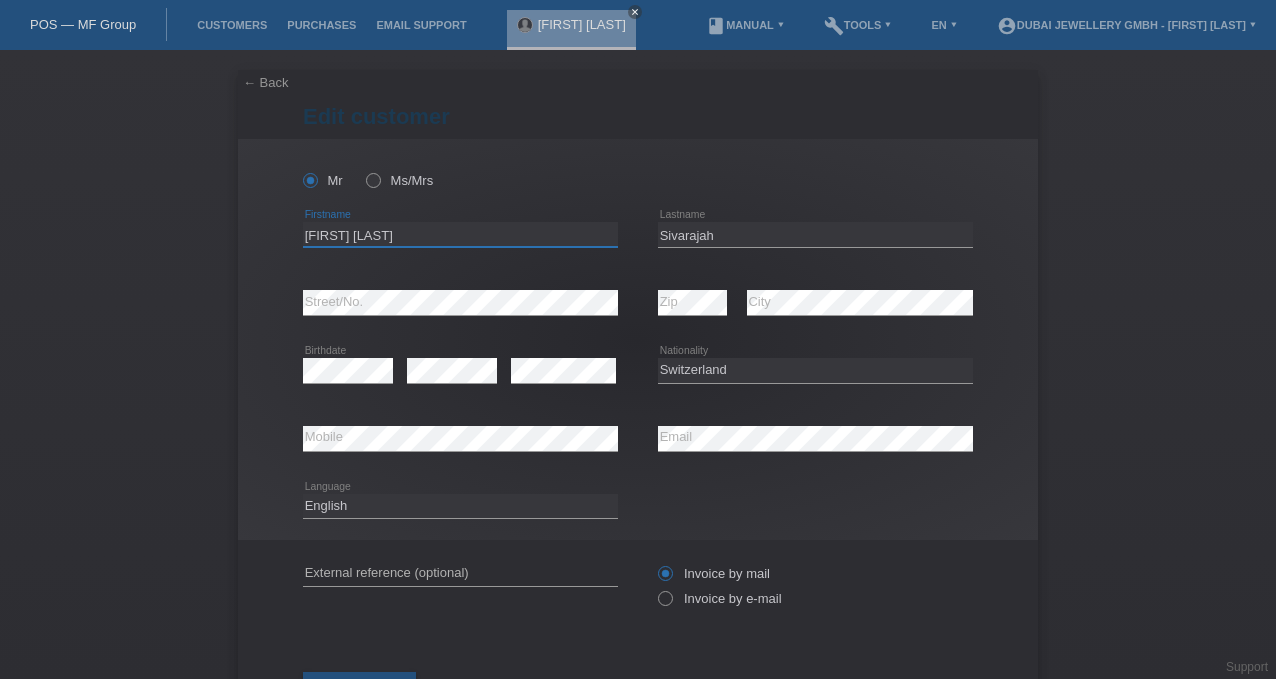 drag, startPoint x: 395, startPoint y: 238, endPoint x: 178, endPoint y: 219, distance: 217.83022 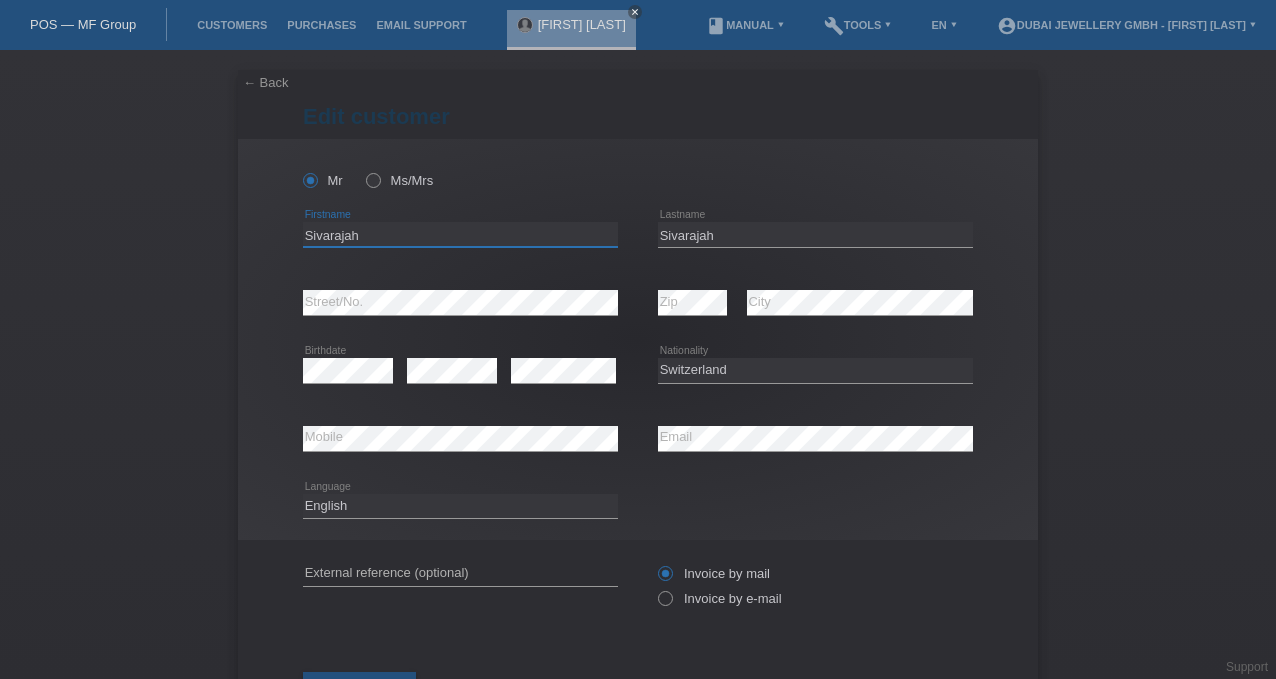 type on "Sivarajah" 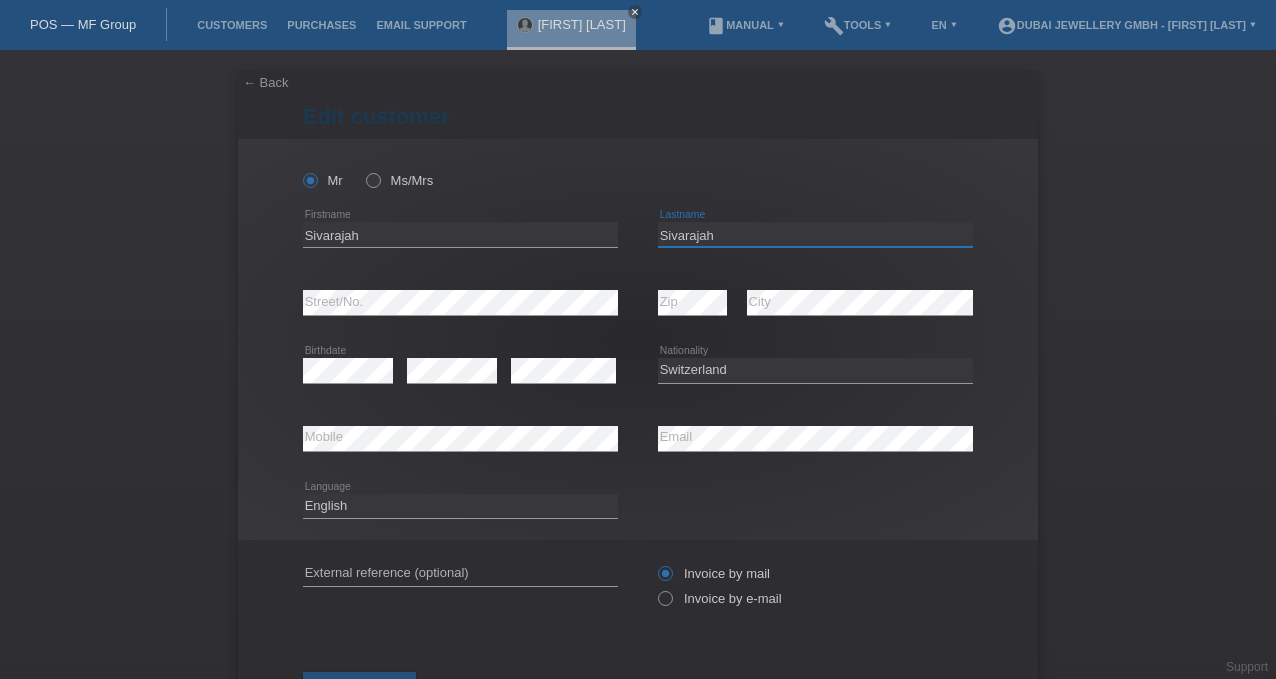 click on "Sivarajah" at bounding box center (815, 234) 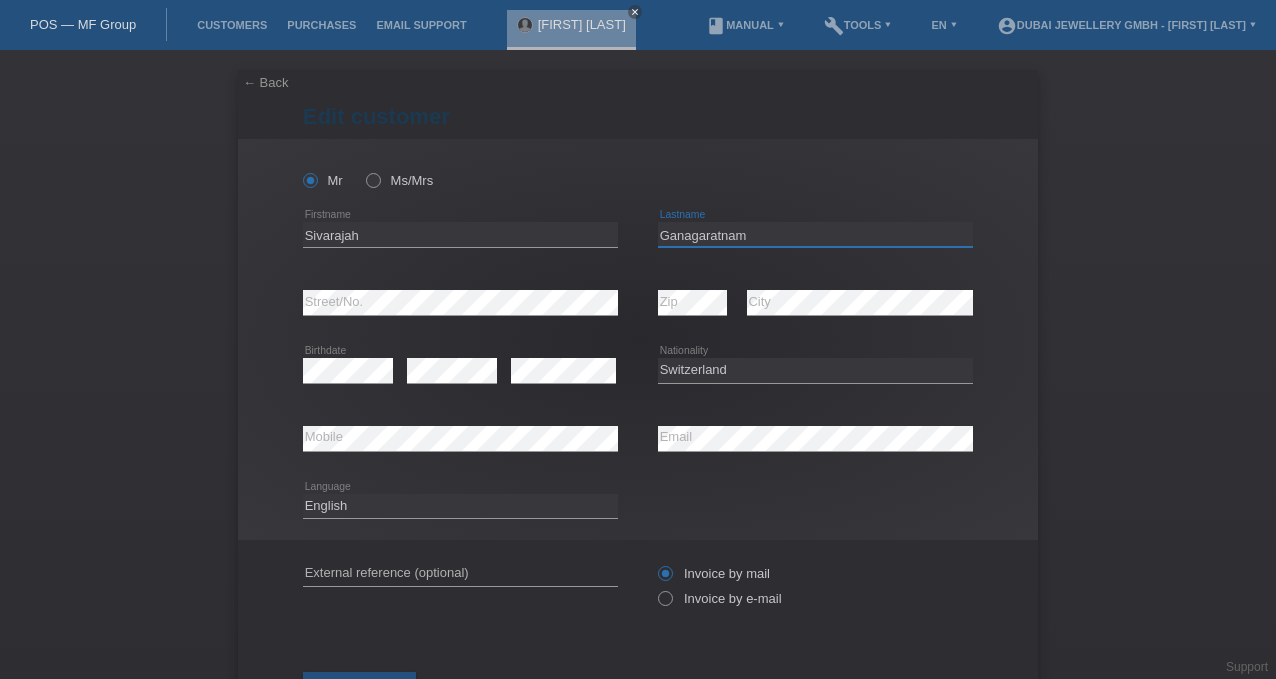 type on "Ganagaratnam" 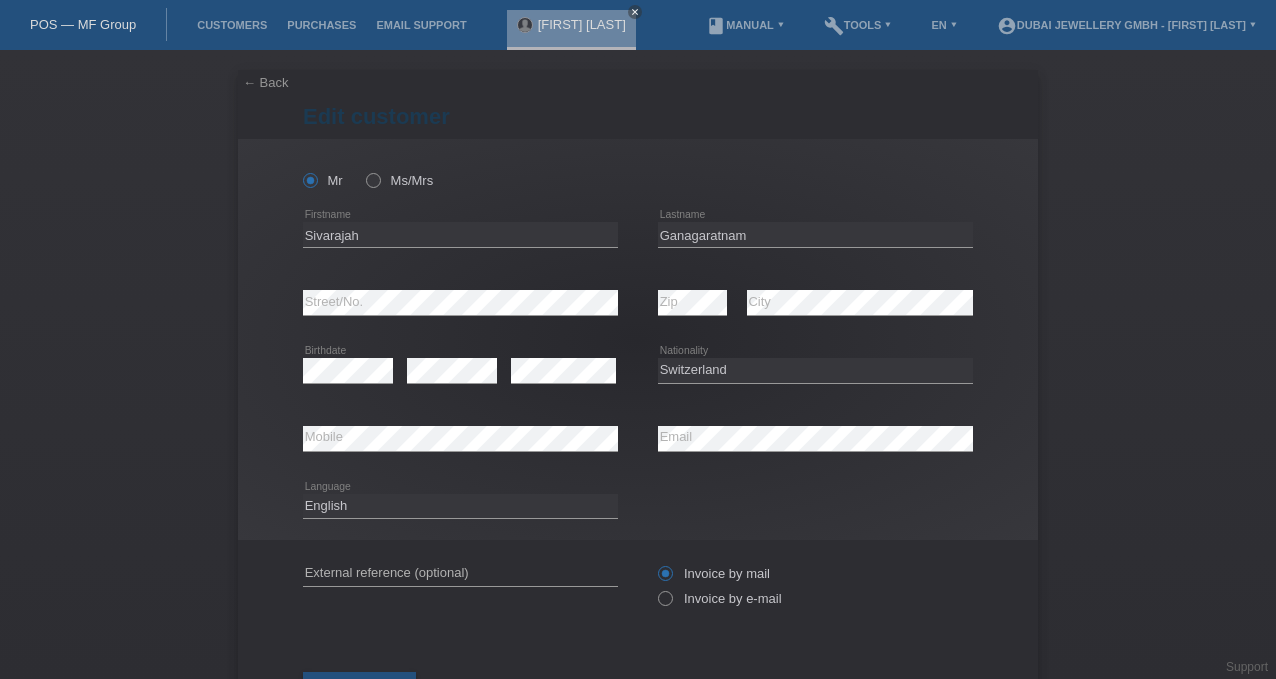 click on "Mr
Ms/Mrs" at bounding box center [638, 170] 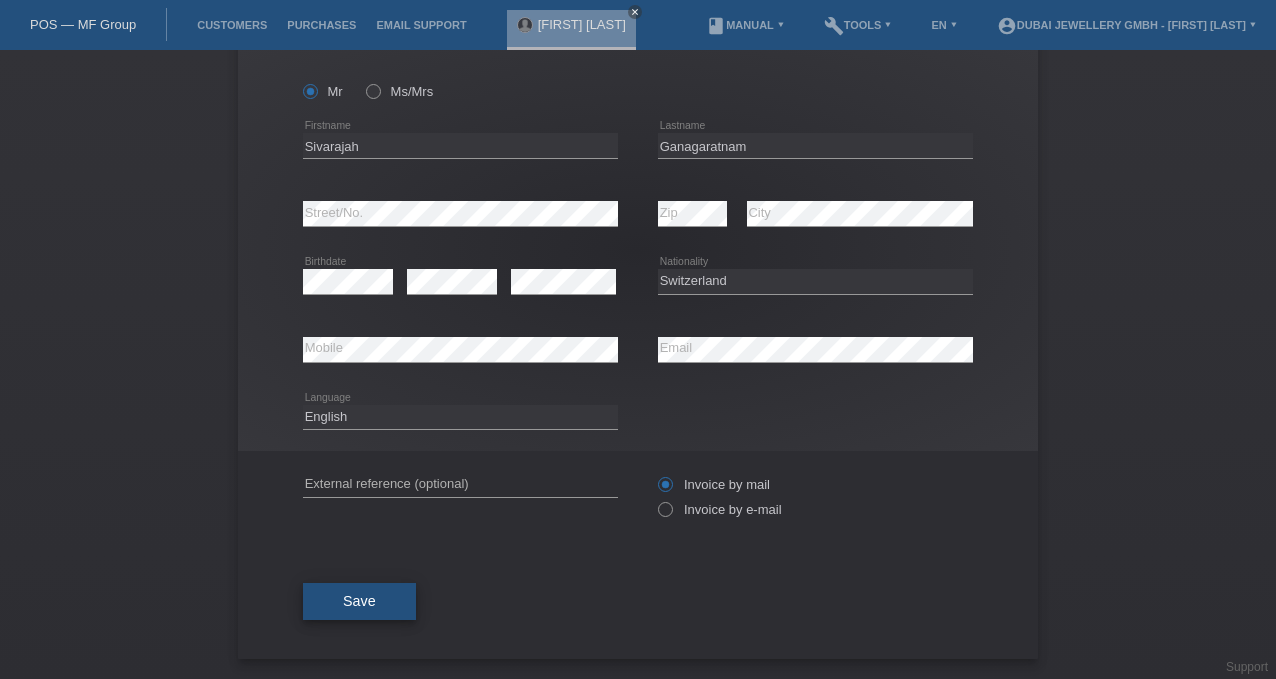 click on "Save" at bounding box center (359, 601) 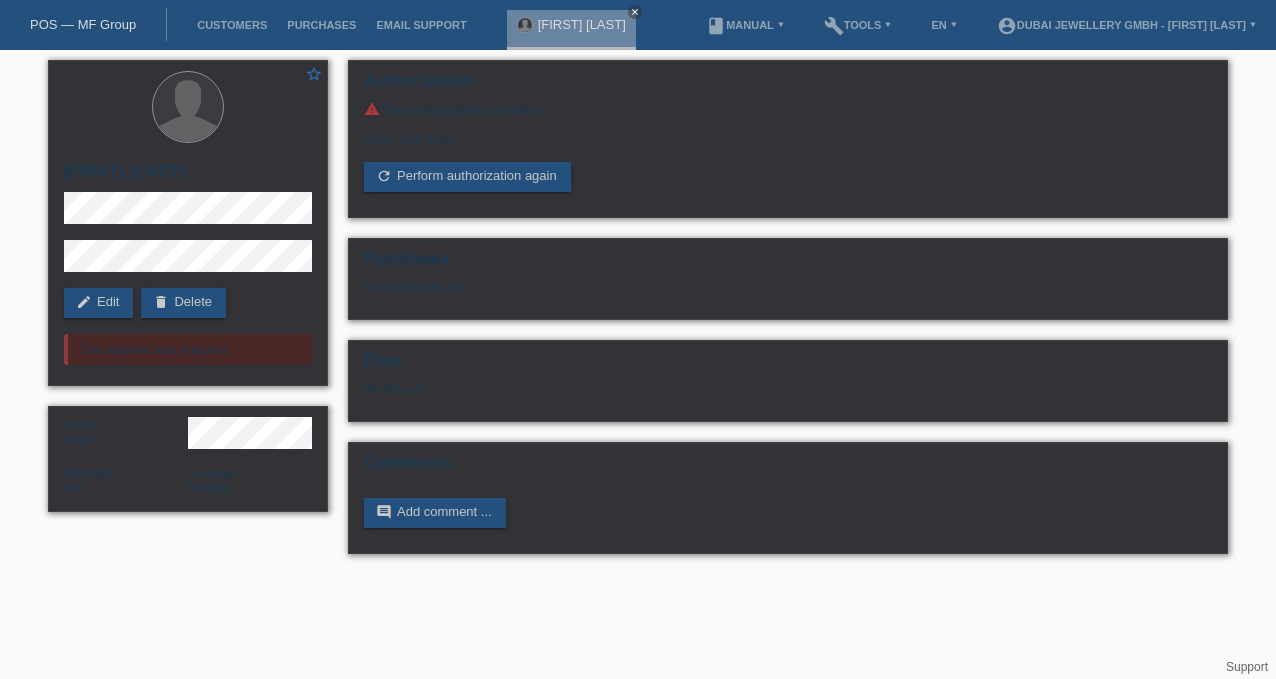 scroll, scrollTop: 0, scrollLeft: 0, axis: both 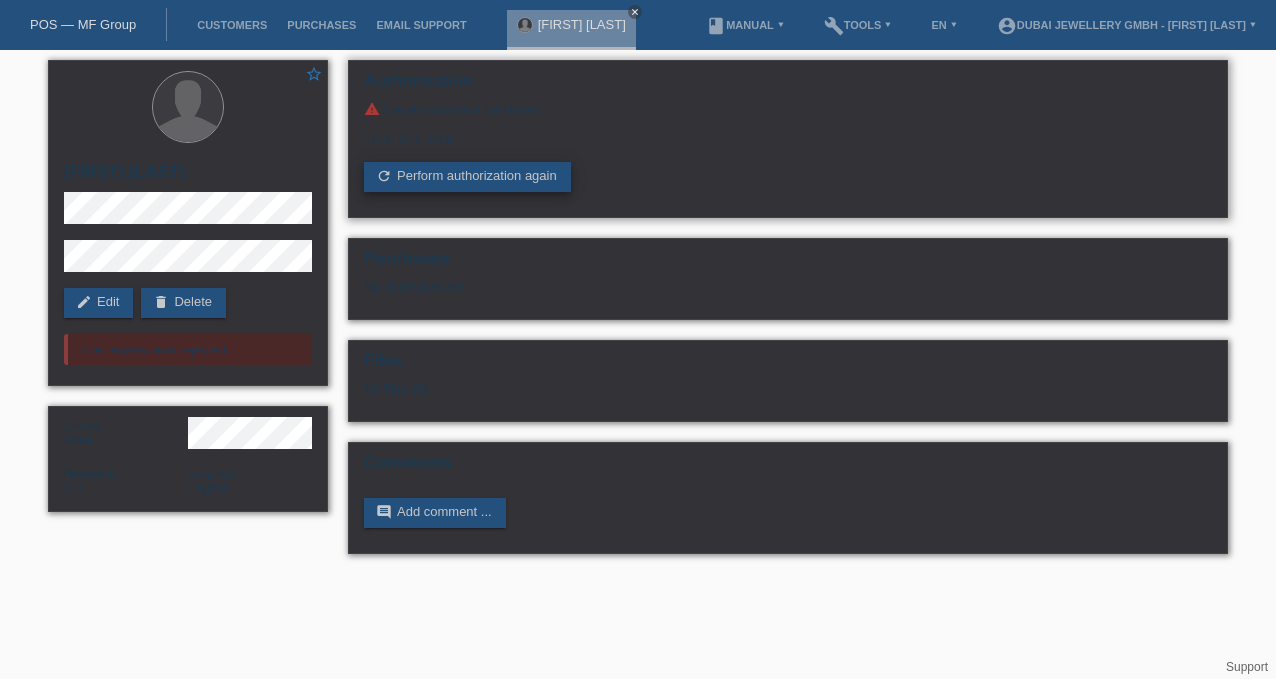 click on "refresh  Perform authorization again" at bounding box center [467, 177] 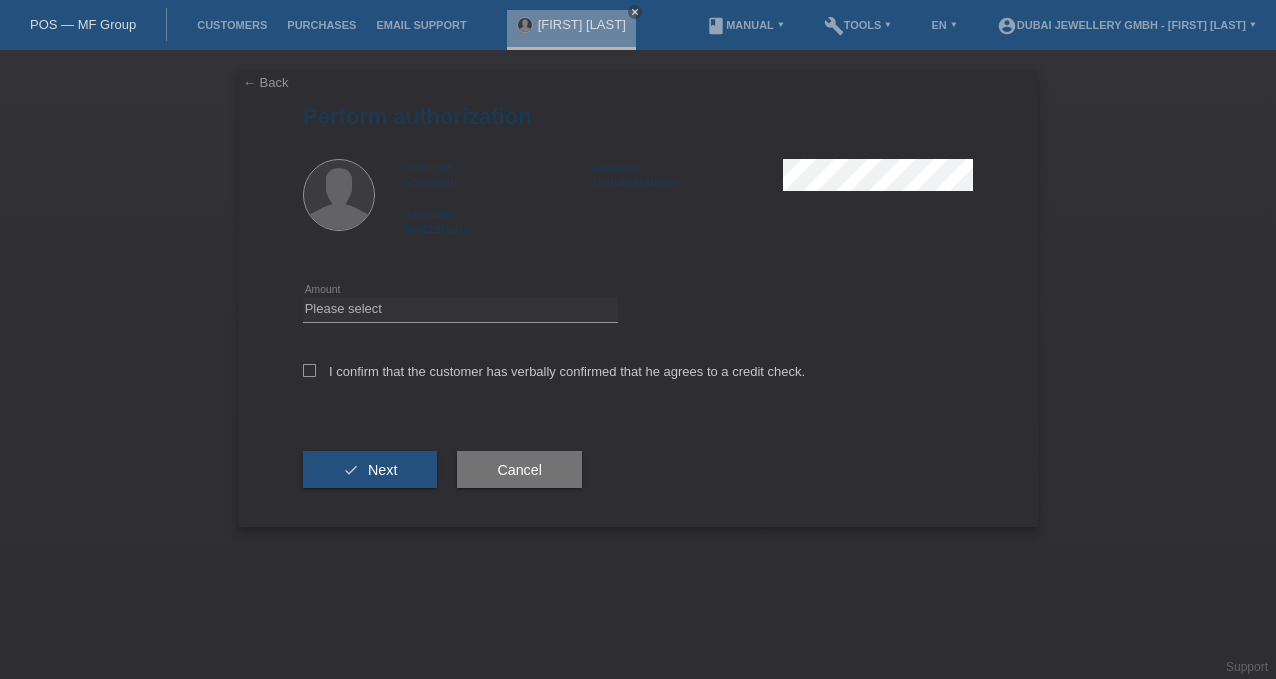 scroll, scrollTop: 0, scrollLeft: 0, axis: both 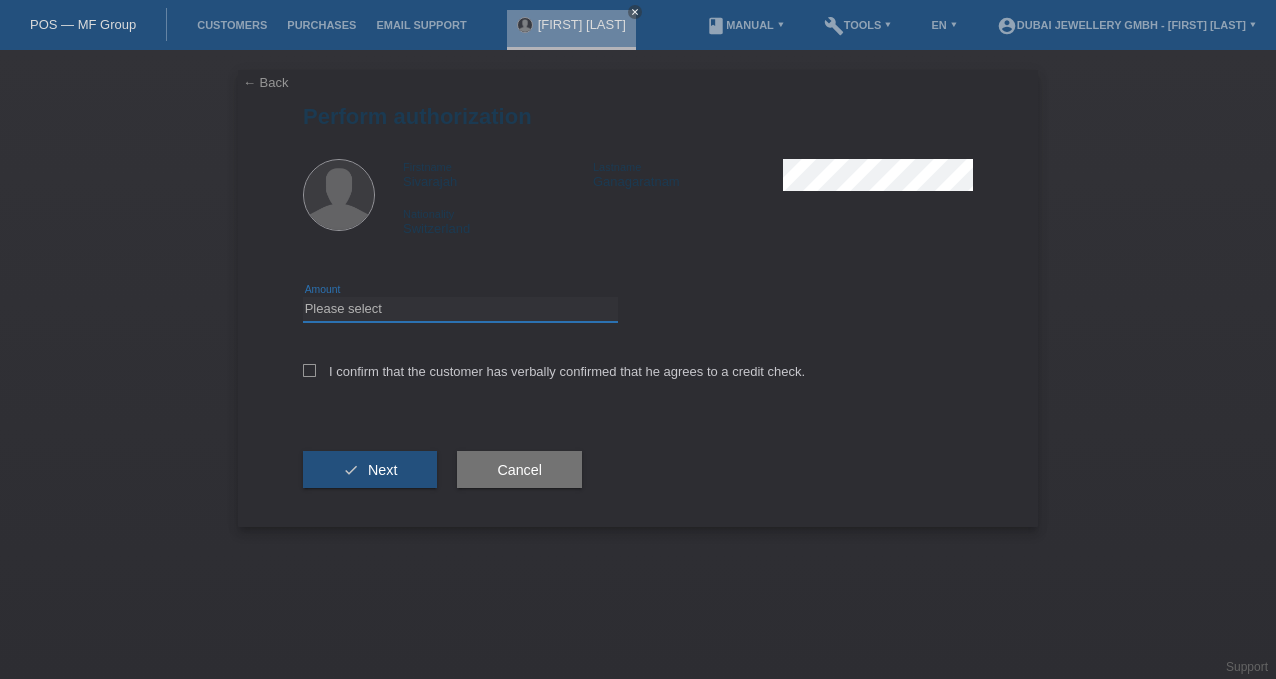 click on "Please select
CHF 1.00 - CHF 499.00
CHF 500.00 - CHF 1'999.00
CHF 2'000.00 - CHF 6'000.00" at bounding box center (460, 309) 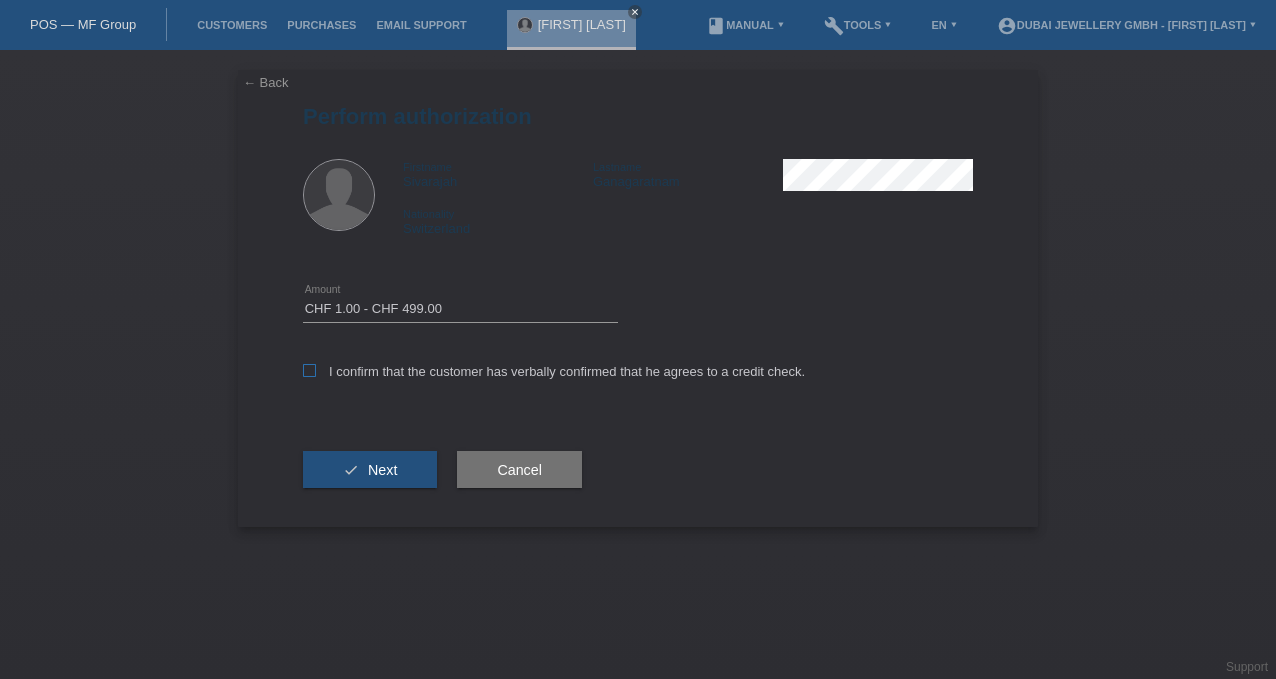 click on "I confirm that the customer has verbally confirmed that he agrees to a credit check." at bounding box center (554, 371) 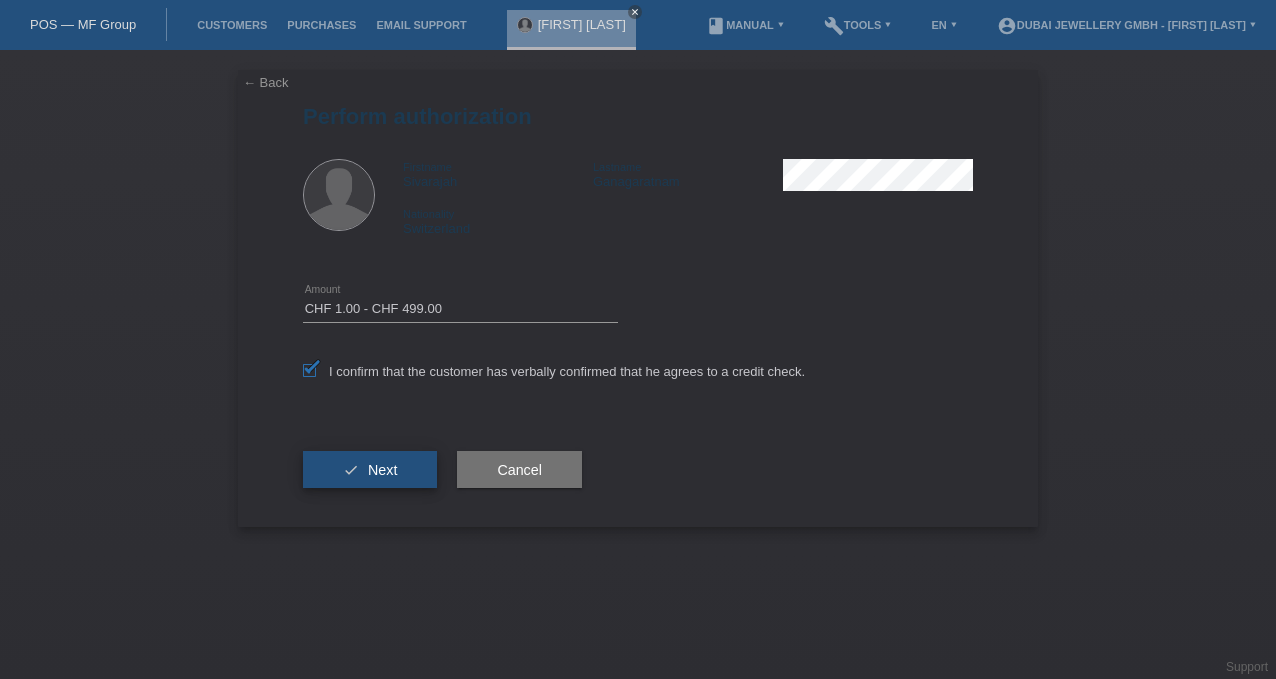 click on "Next" at bounding box center [382, 470] 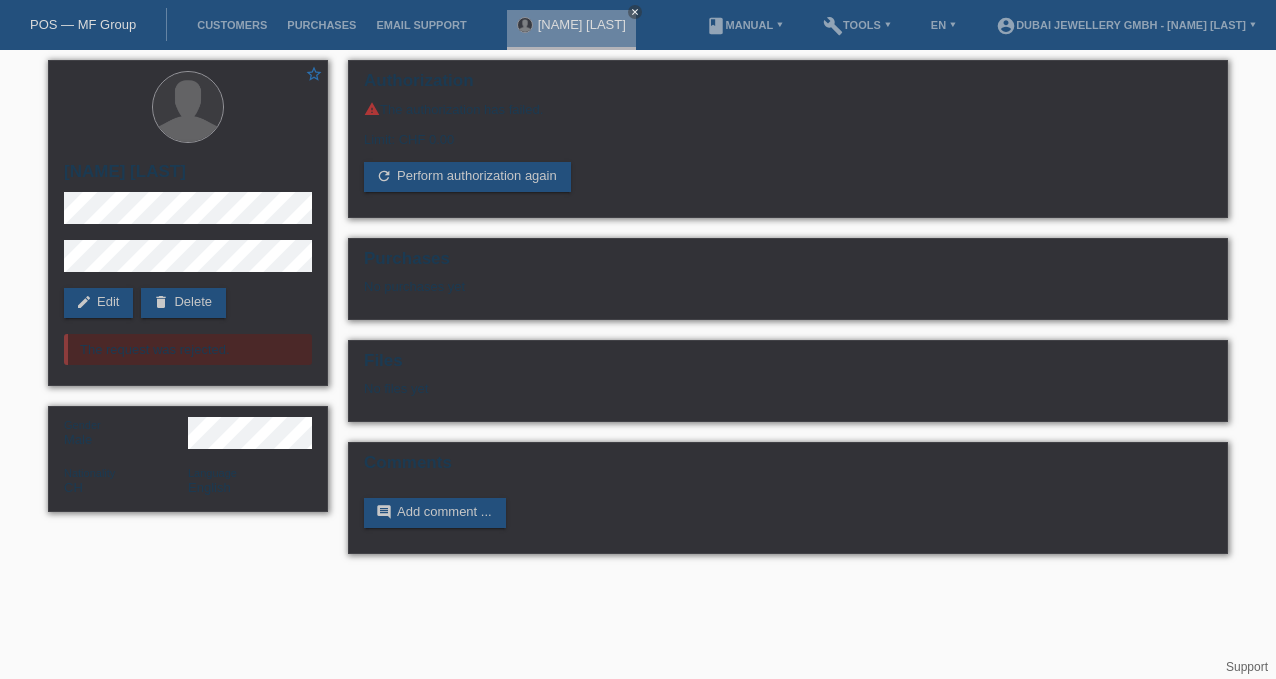 scroll, scrollTop: 0, scrollLeft: 0, axis: both 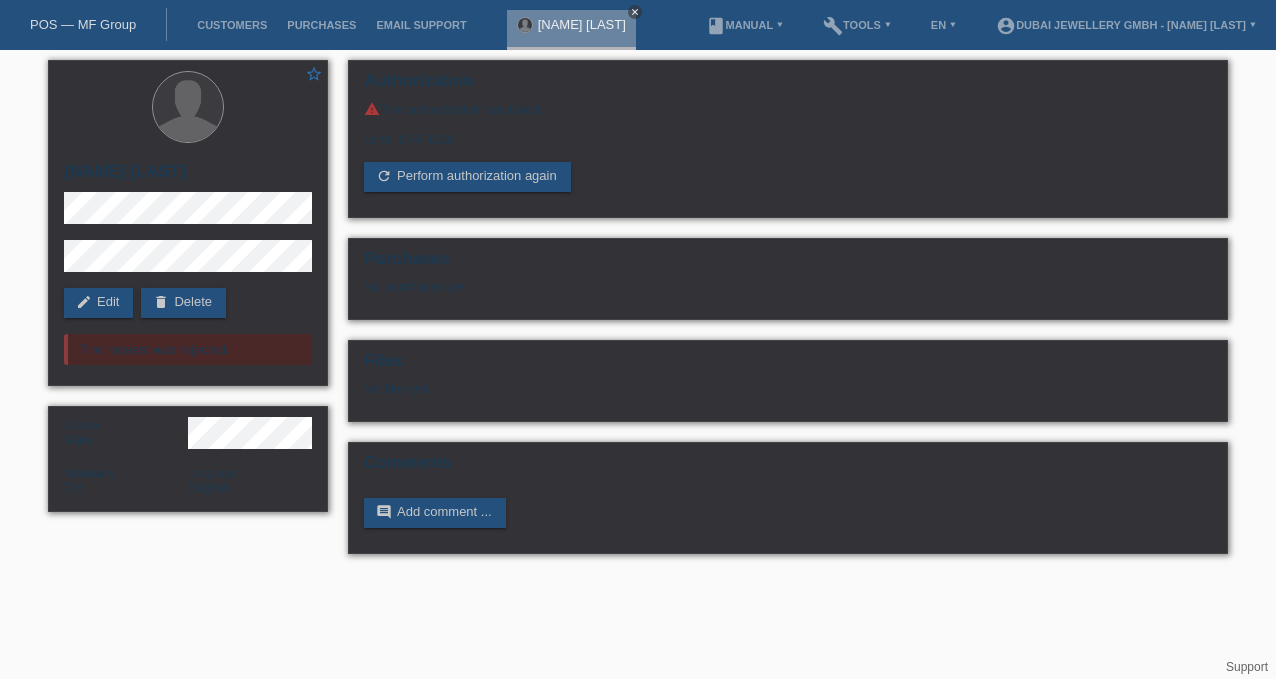click on "close" at bounding box center (635, 12) 